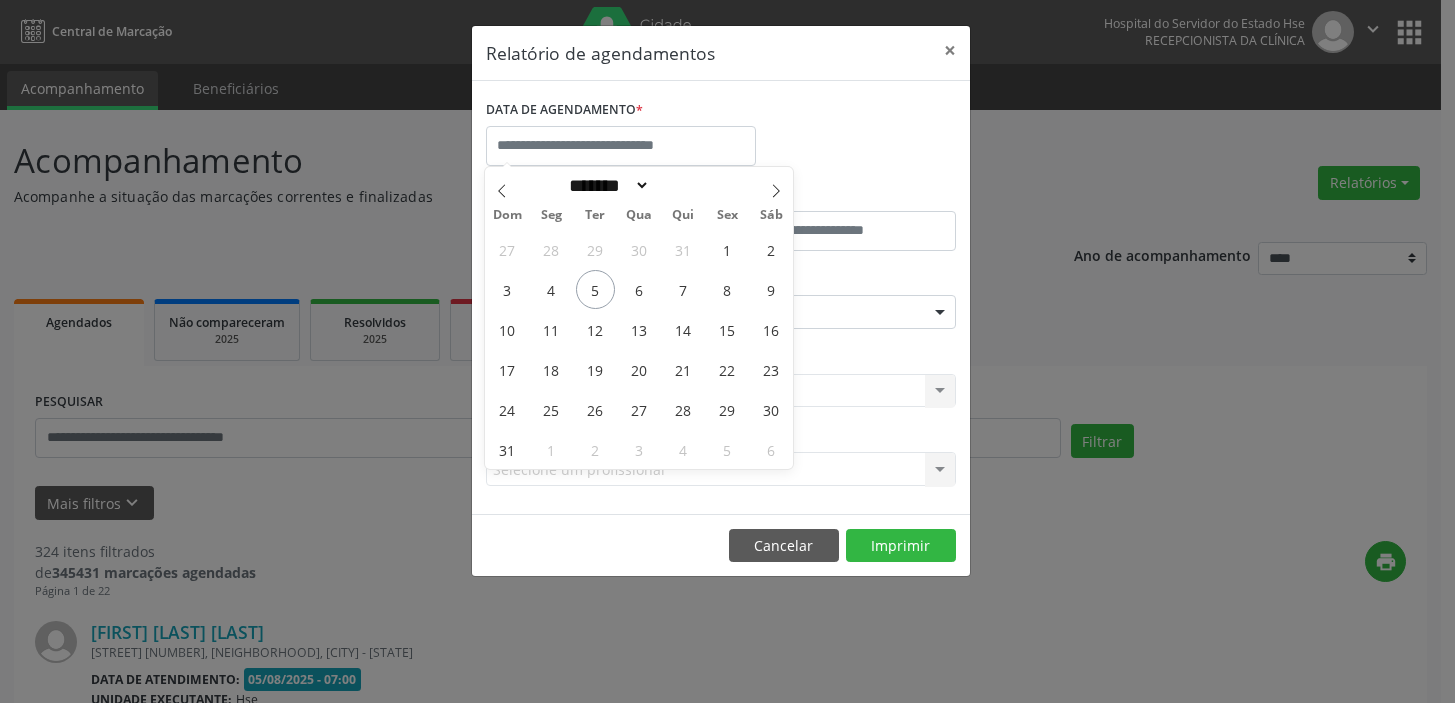 select on "*" 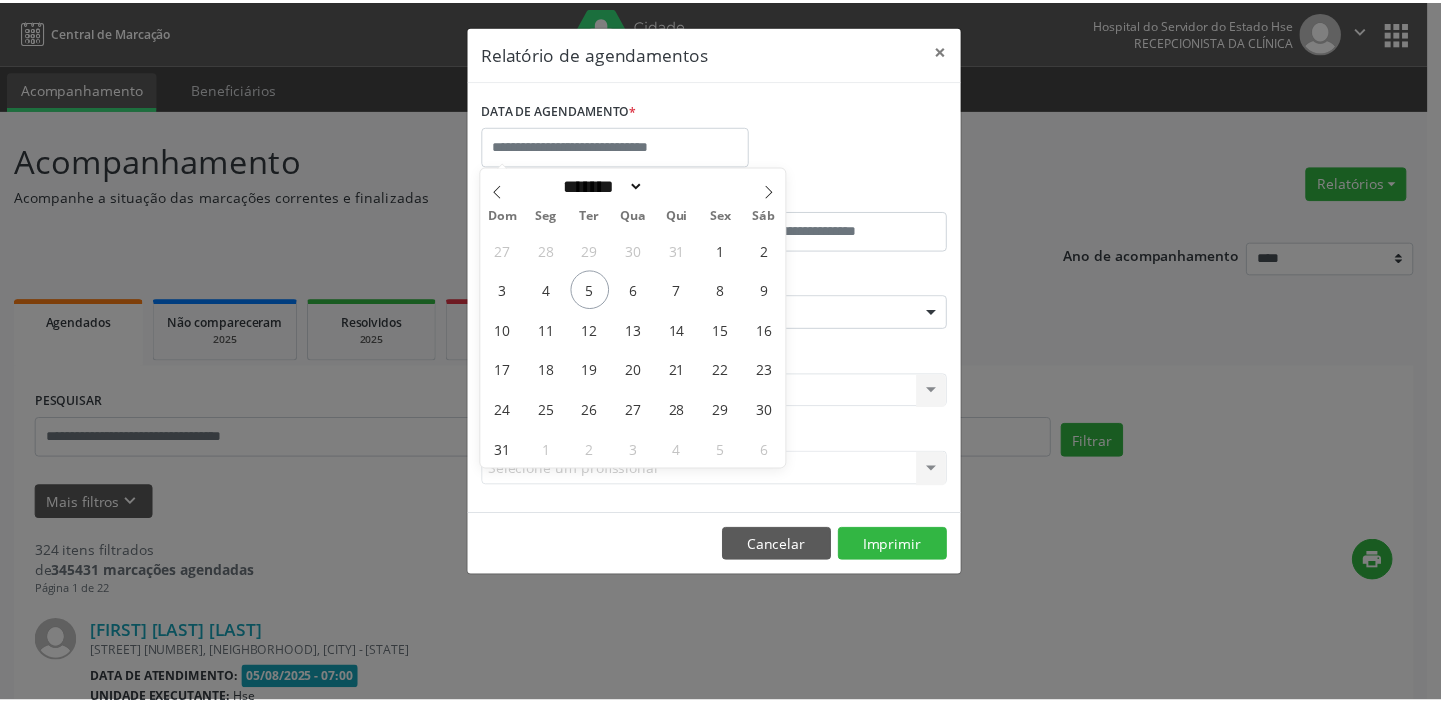 scroll, scrollTop: 0, scrollLeft: 0, axis: both 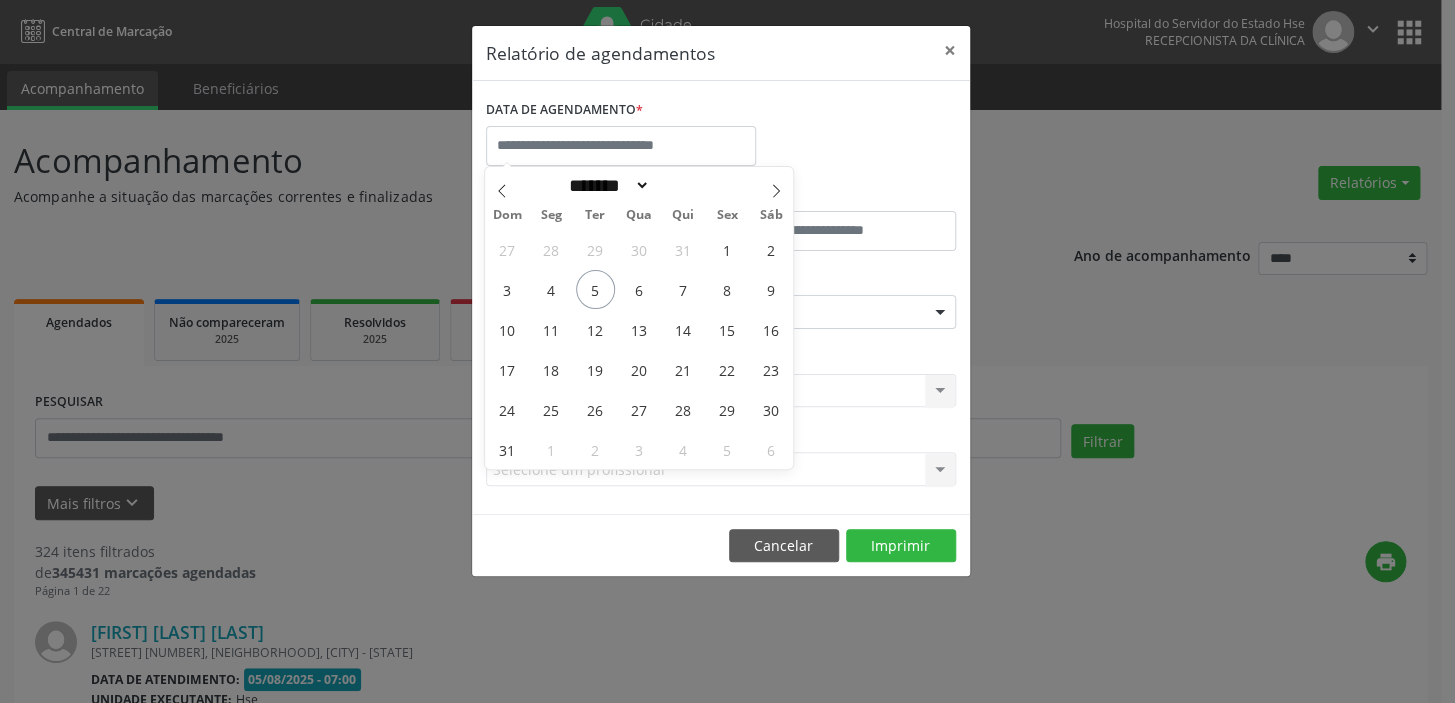 click on "5" at bounding box center (595, 289) 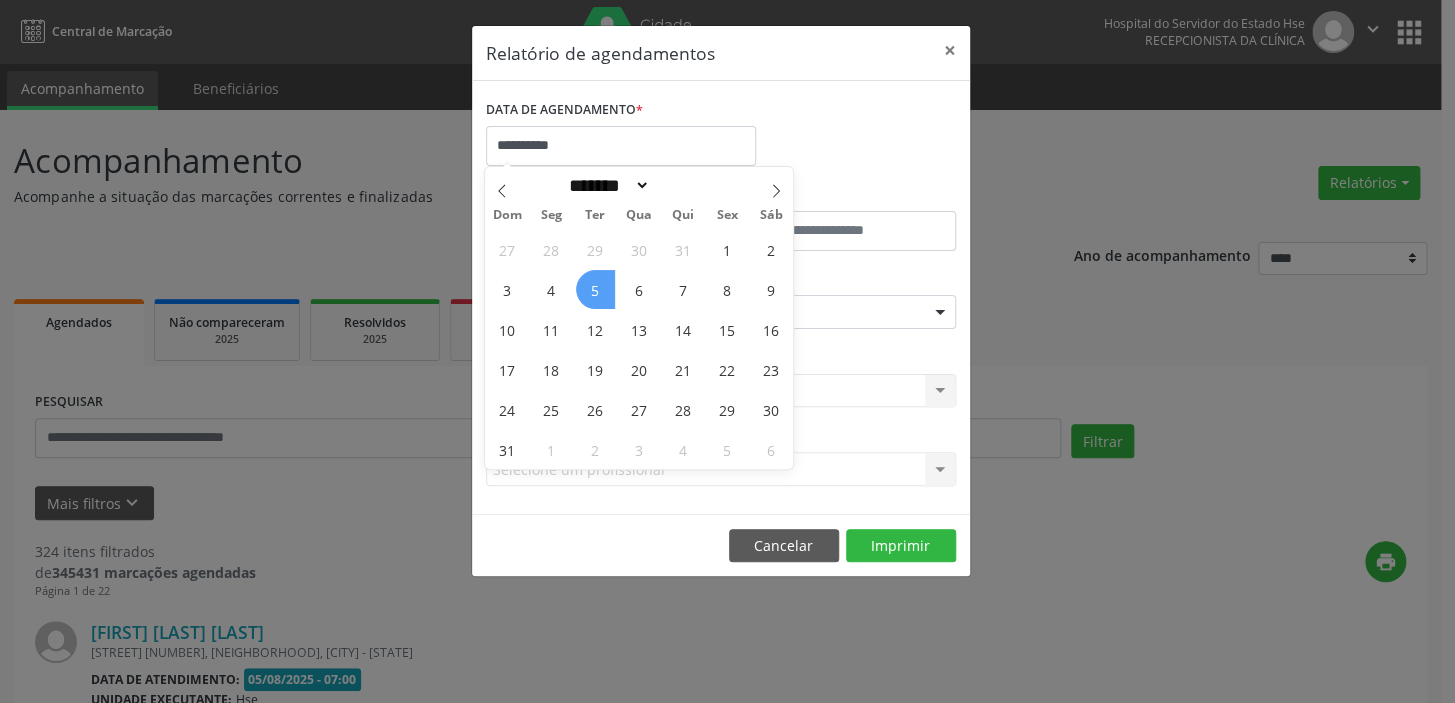 click on "5" at bounding box center [595, 289] 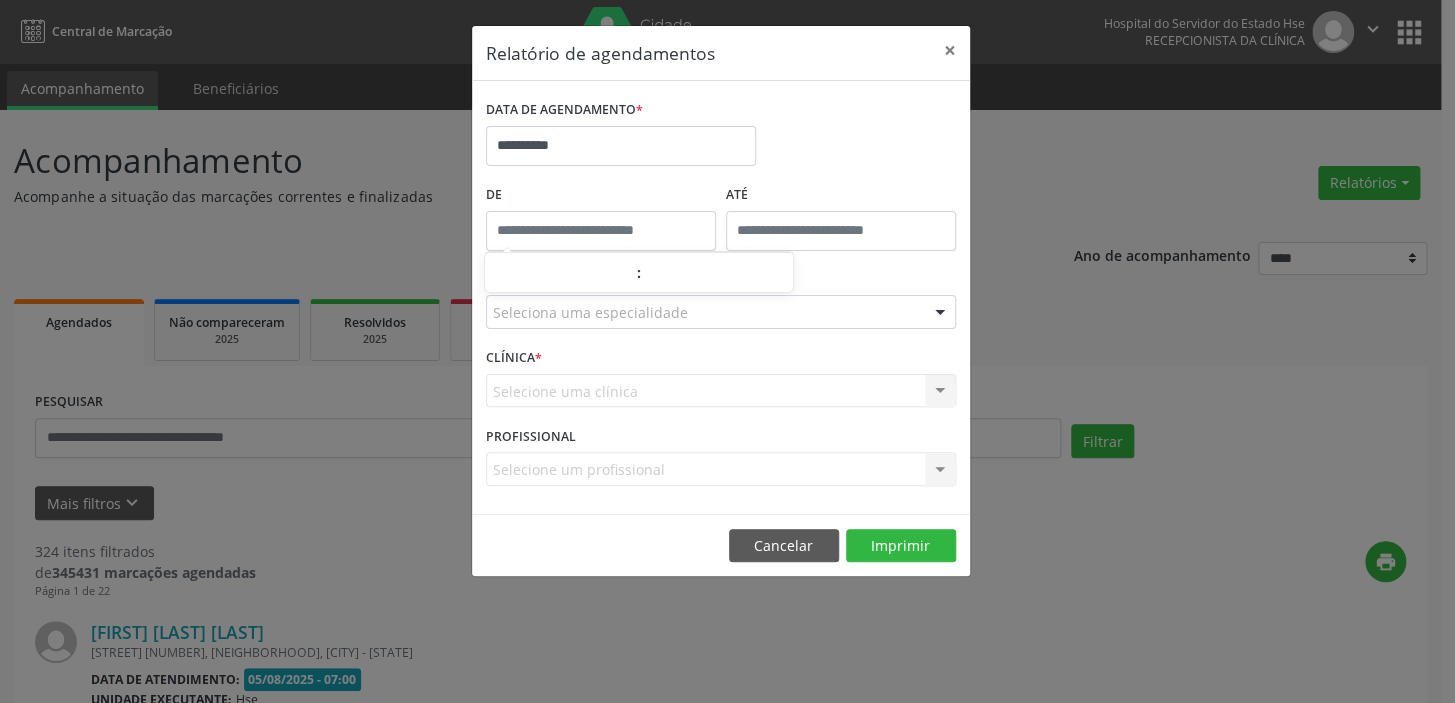 type on "*****" 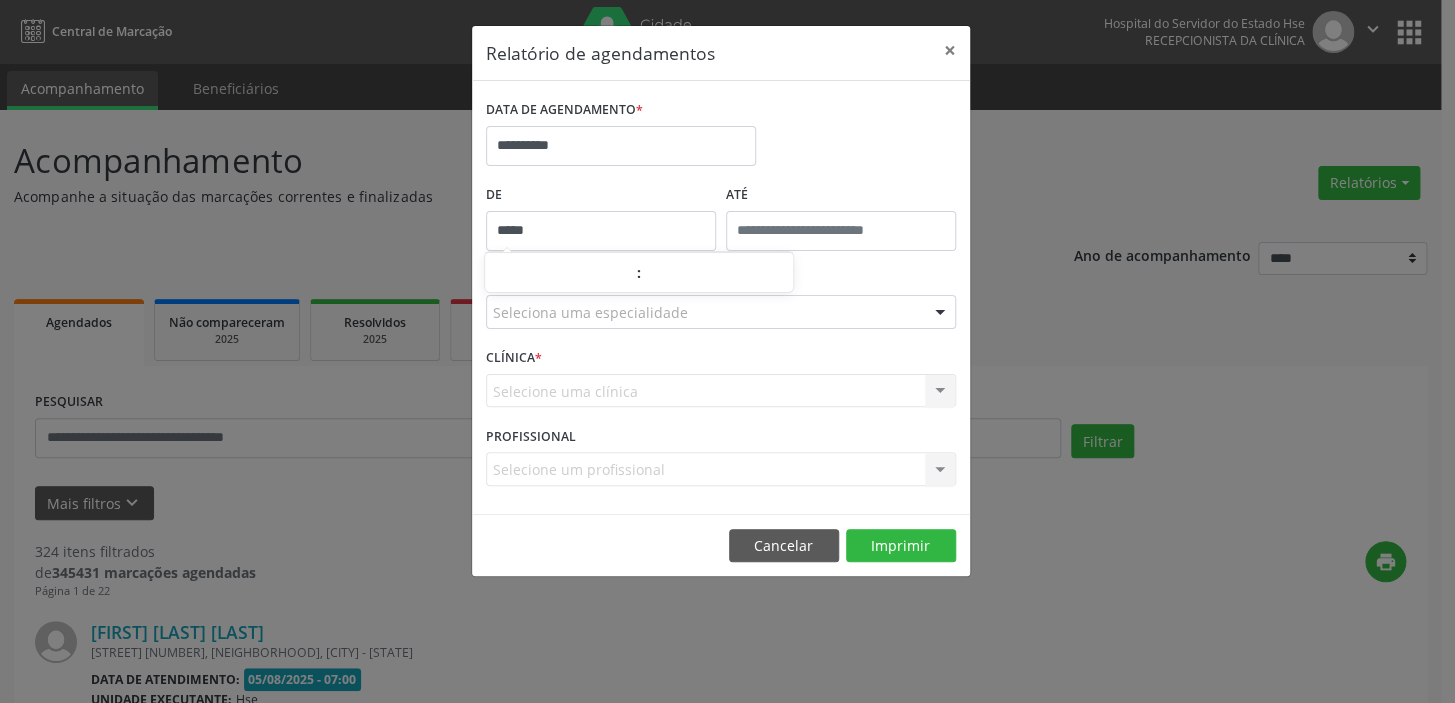 click on "*****" at bounding box center [601, 231] 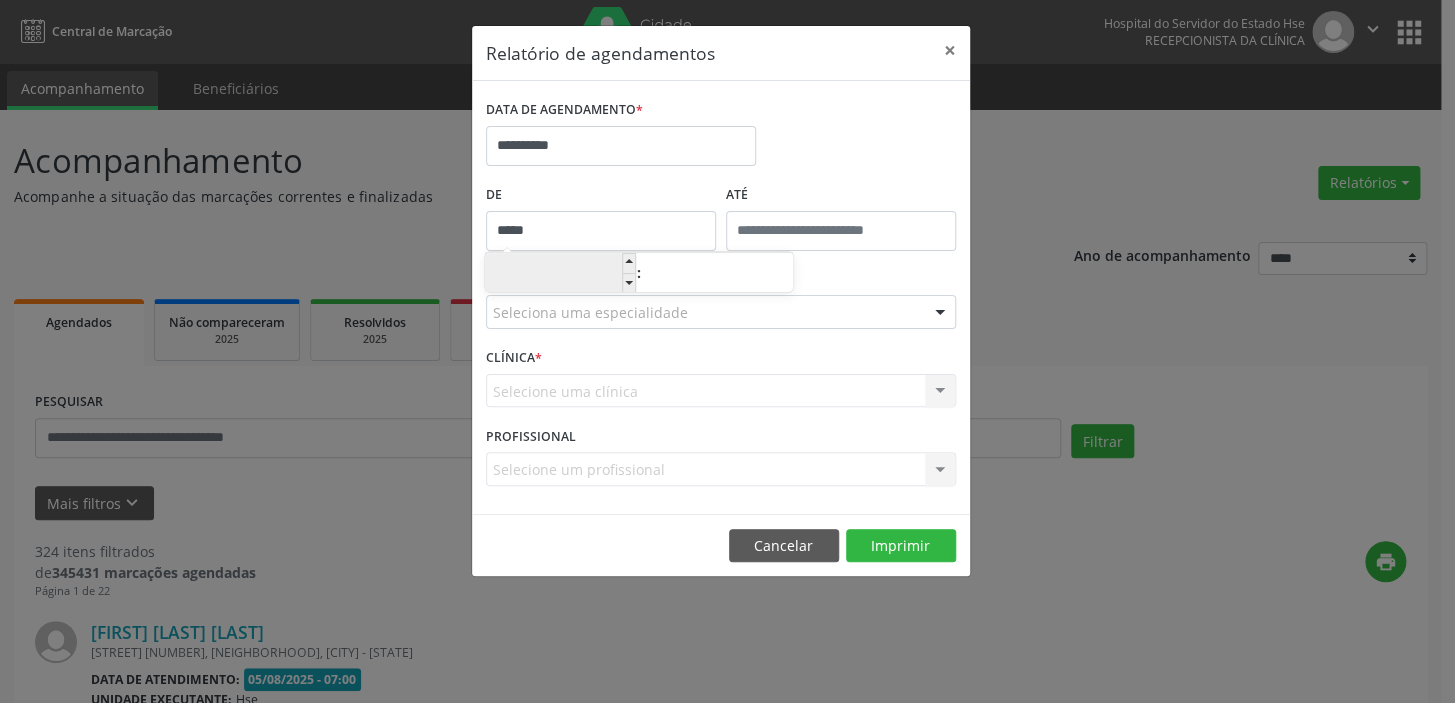 click on "**" at bounding box center (560, 274) 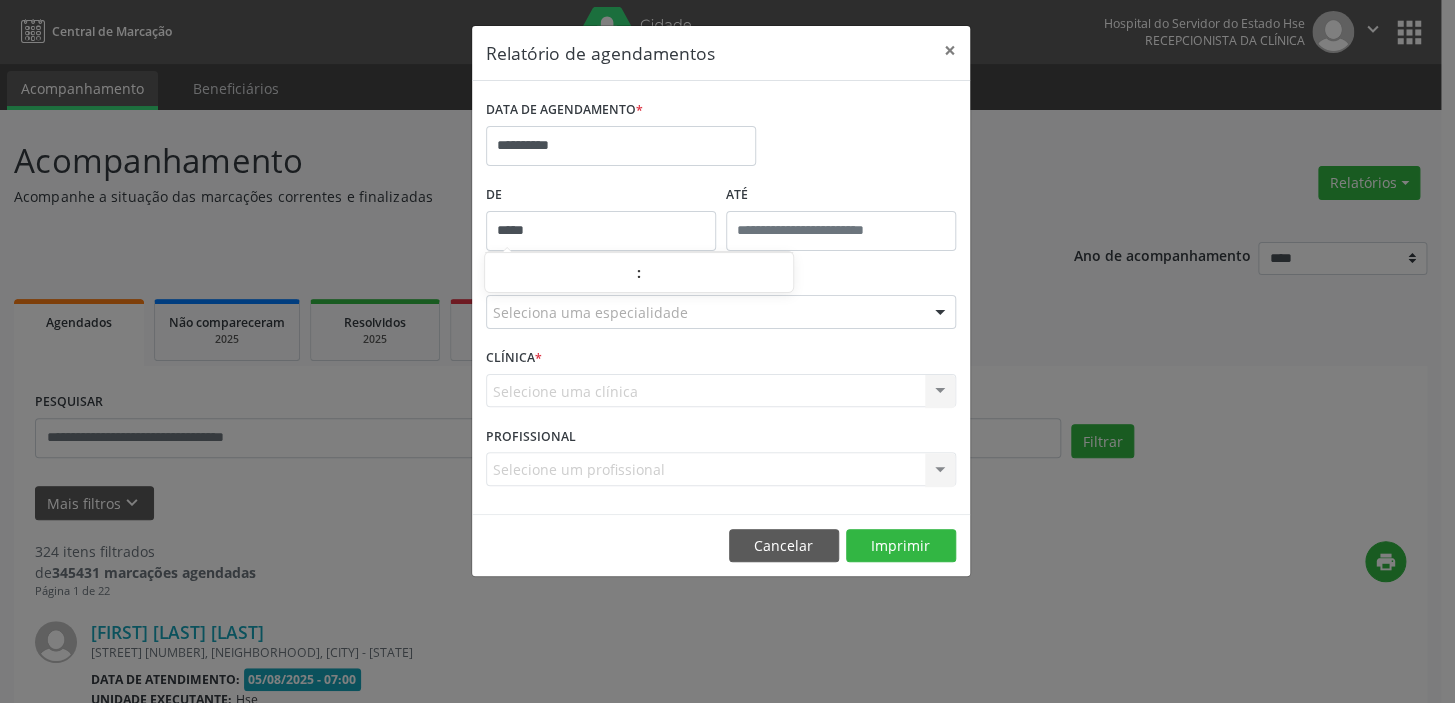 click on "**********" at bounding box center (727, 351) 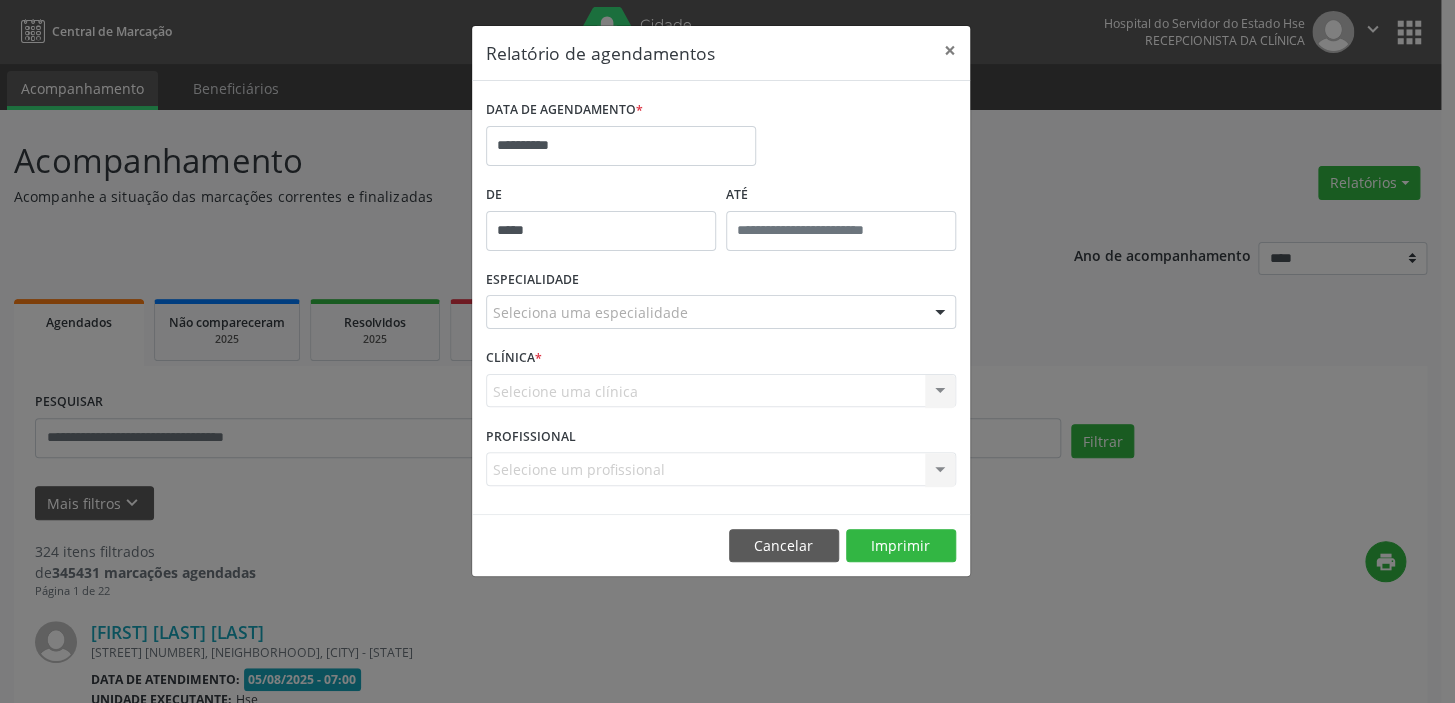 click at bounding box center (940, 313) 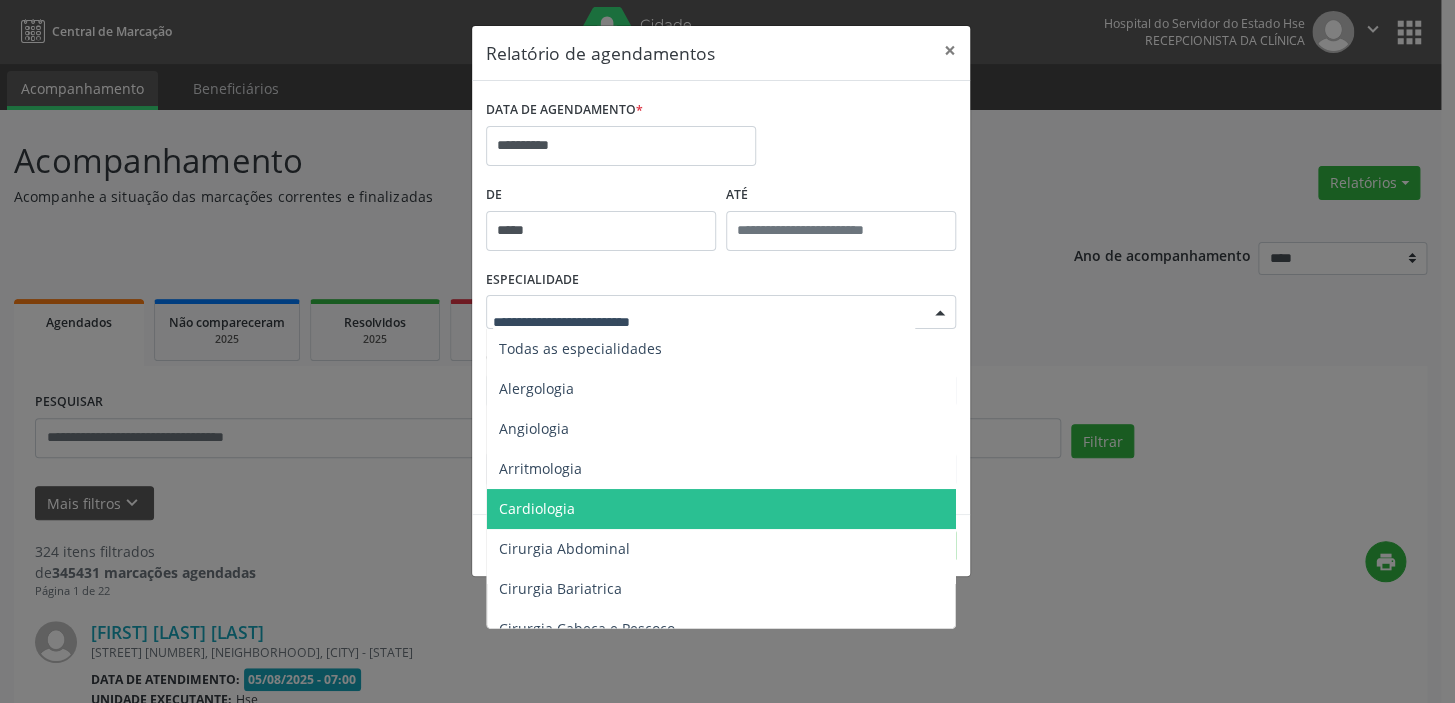click on "Cardiologia" at bounding box center [722, 509] 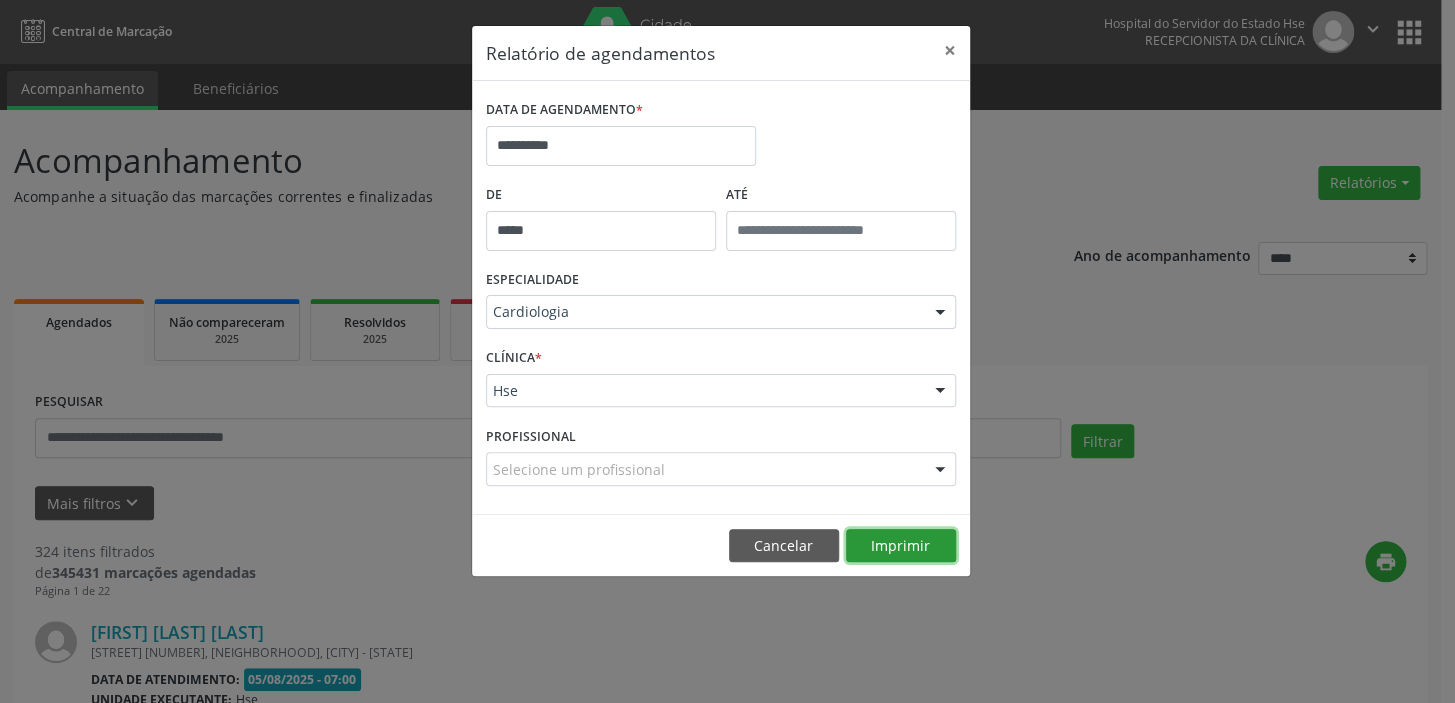 click on "Imprimir" at bounding box center [901, 546] 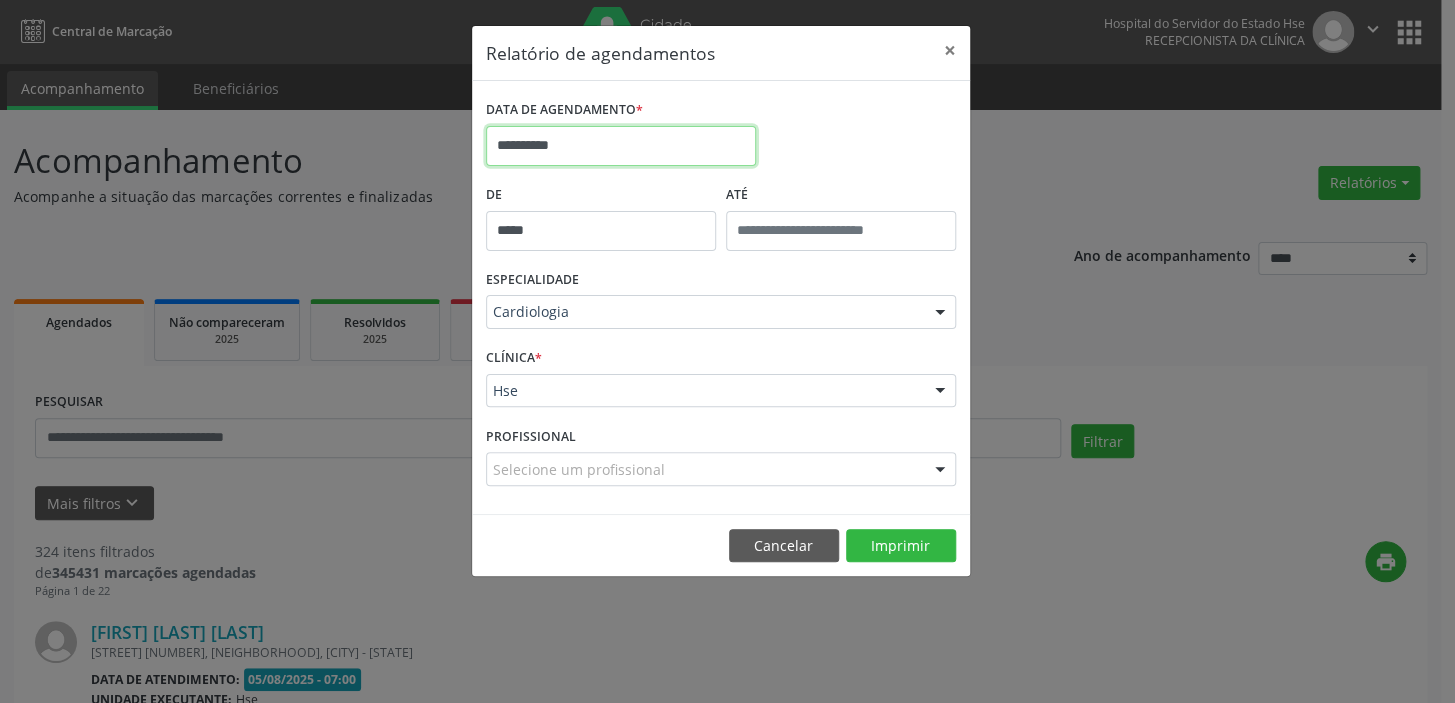 click on "**********" at bounding box center (621, 146) 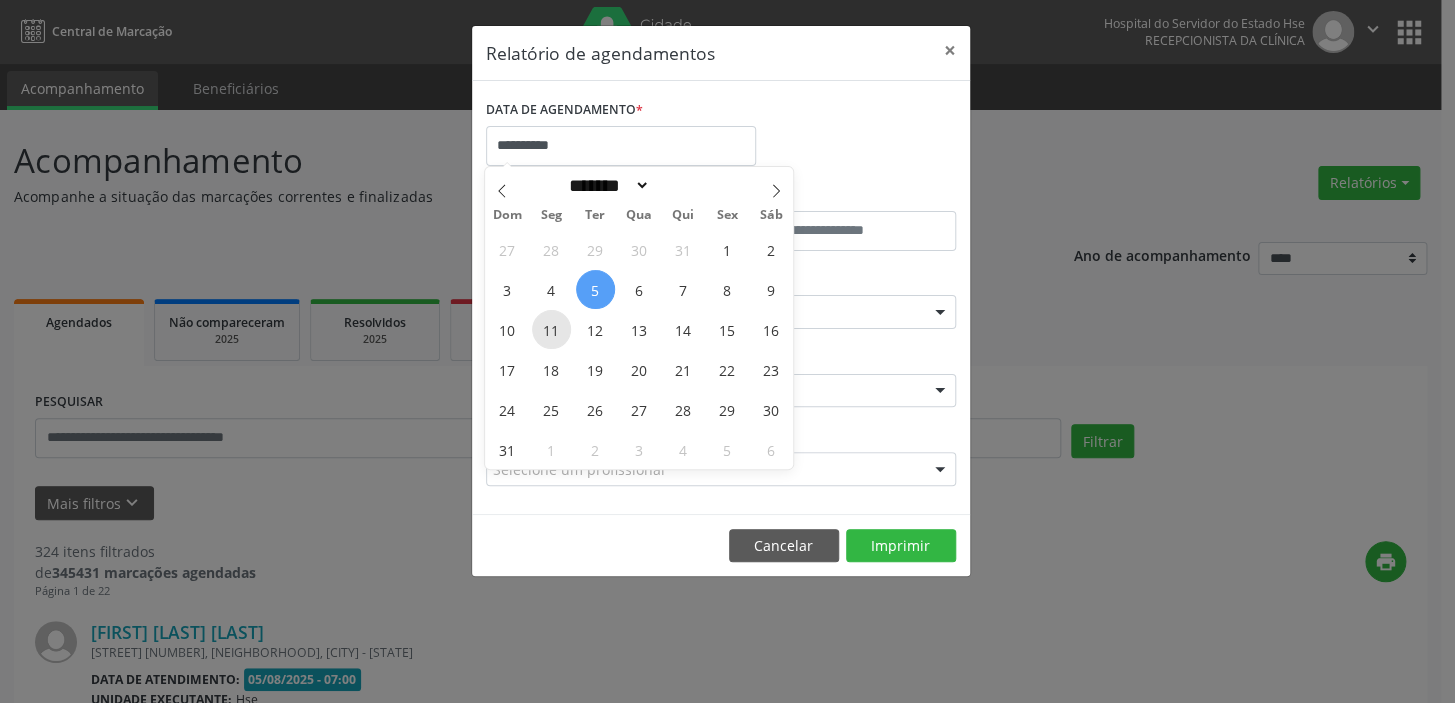 click on "11" at bounding box center (551, 329) 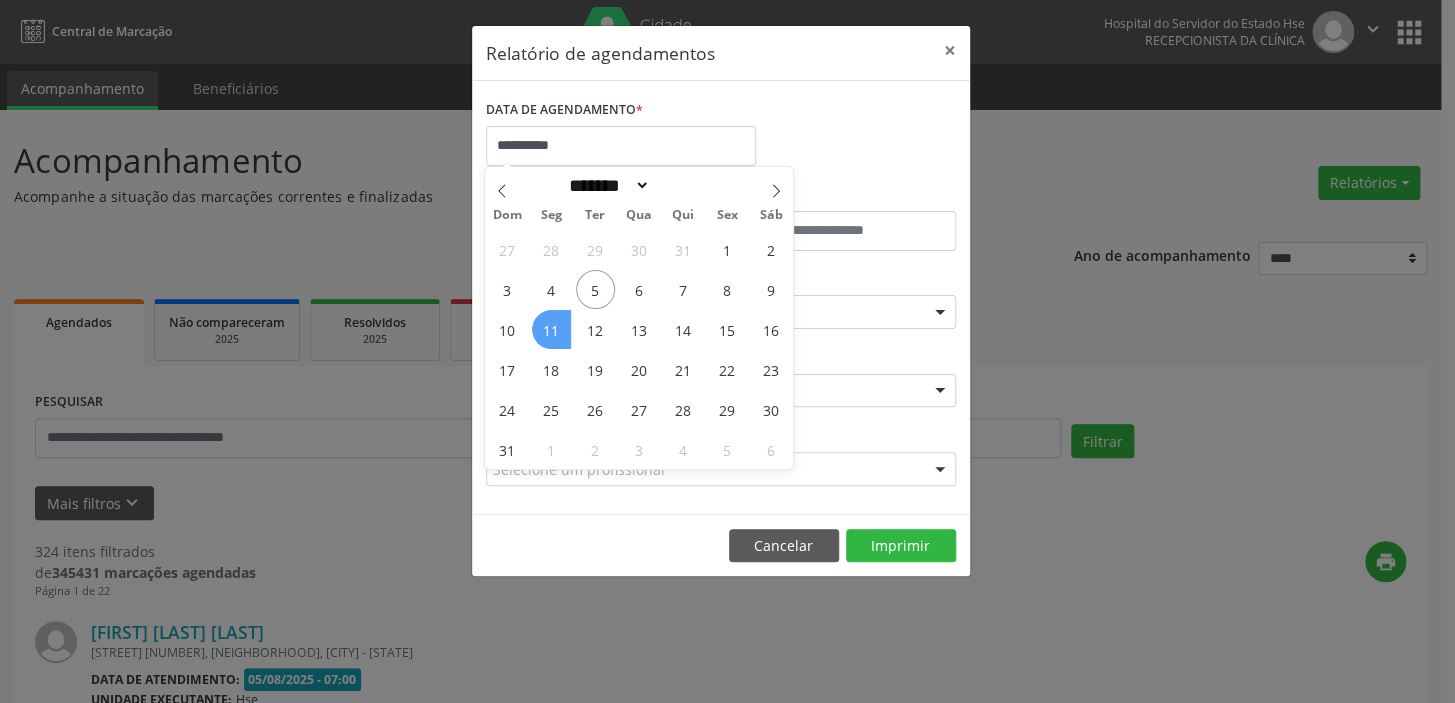 click on "11" at bounding box center (551, 329) 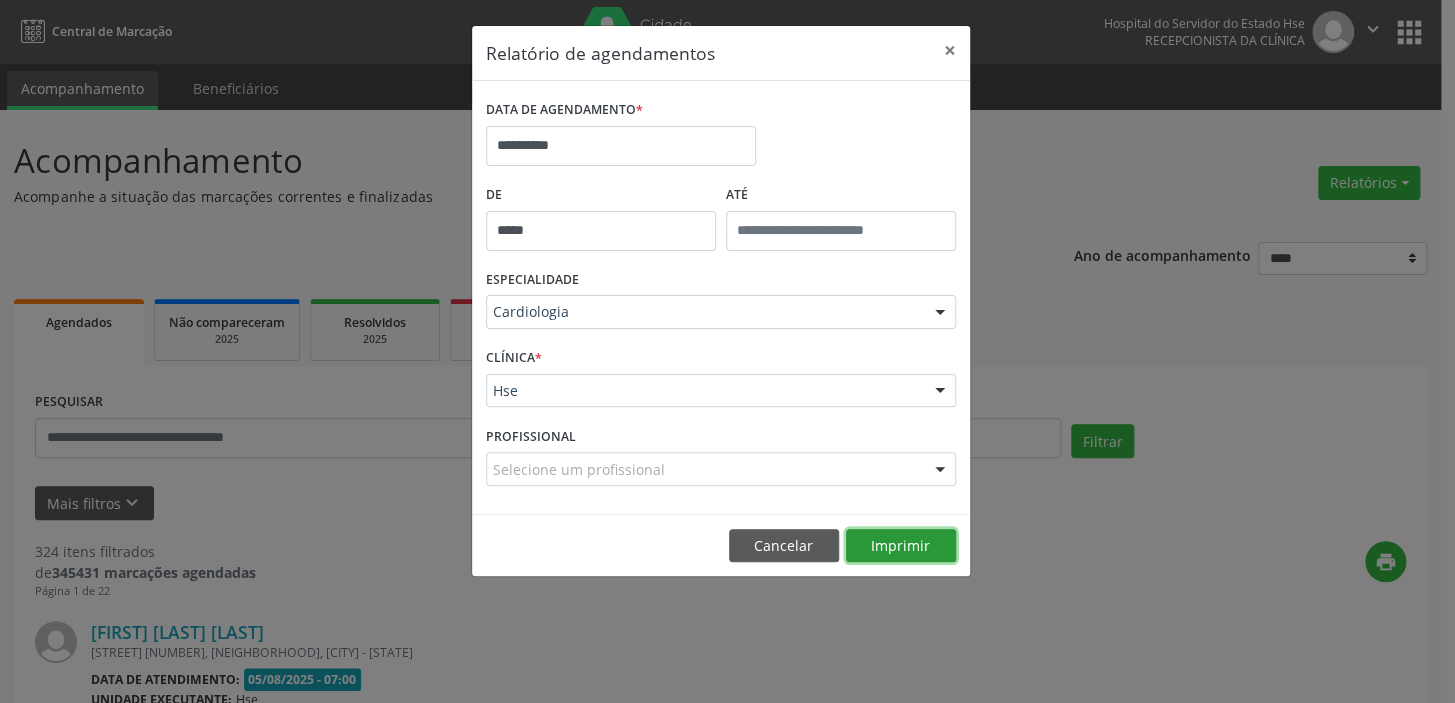 click on "Imprimir" at bounding box center [901, 546] 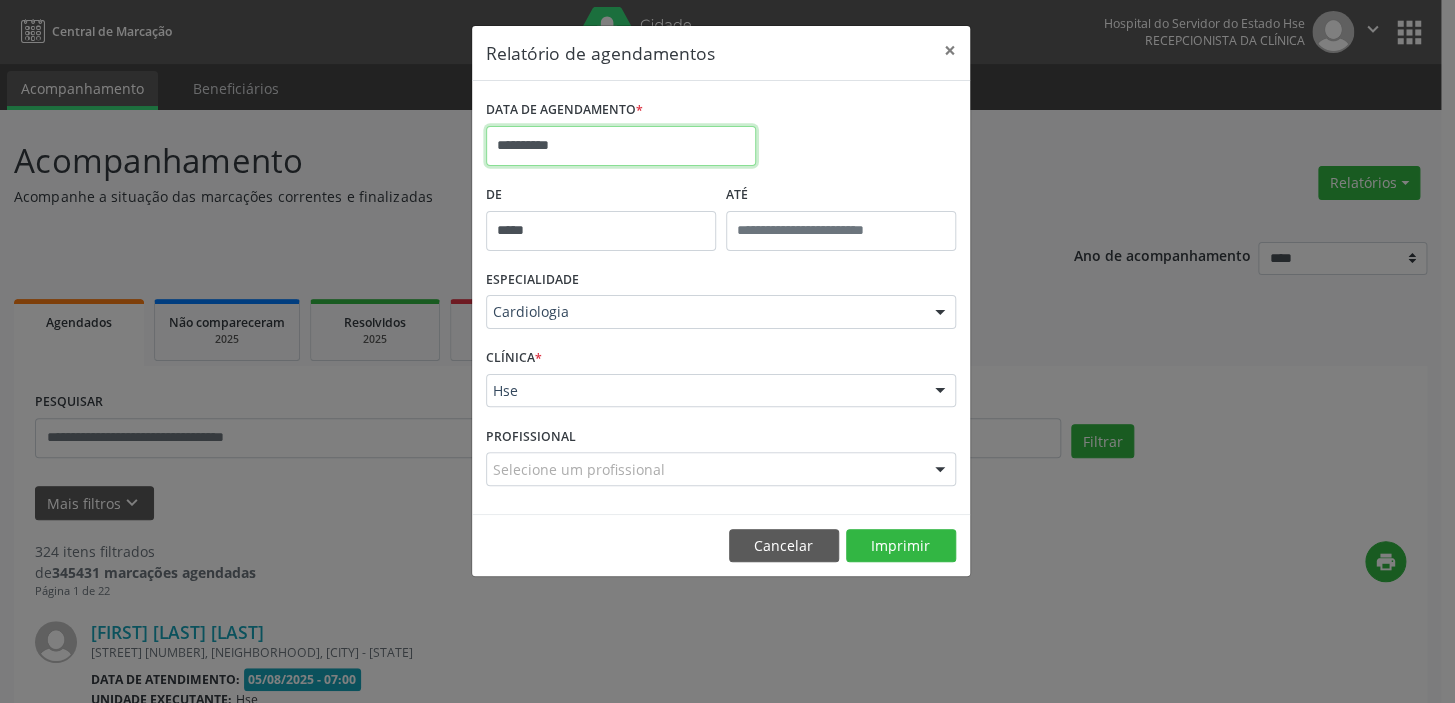 click on "**********" at bounding box center [621, 146] 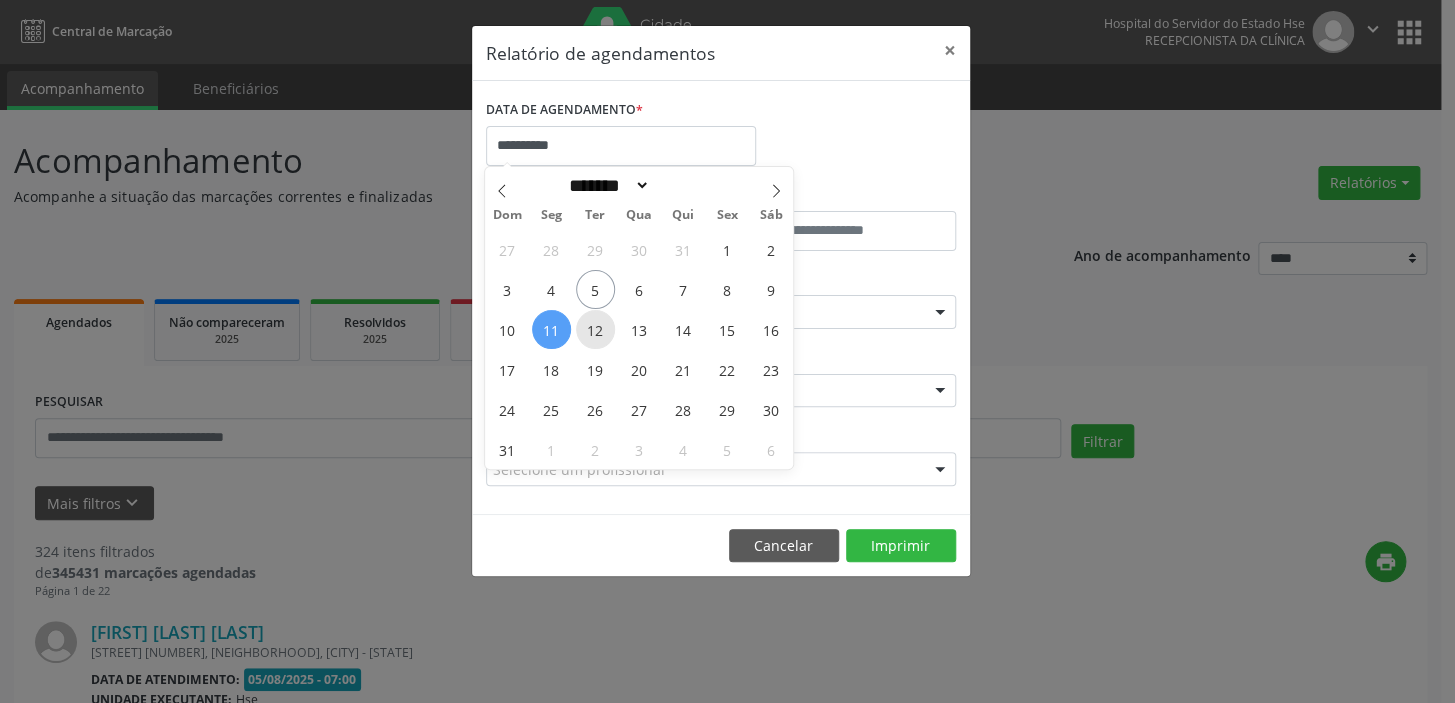 click on "12" at bounding box center [595, 329] 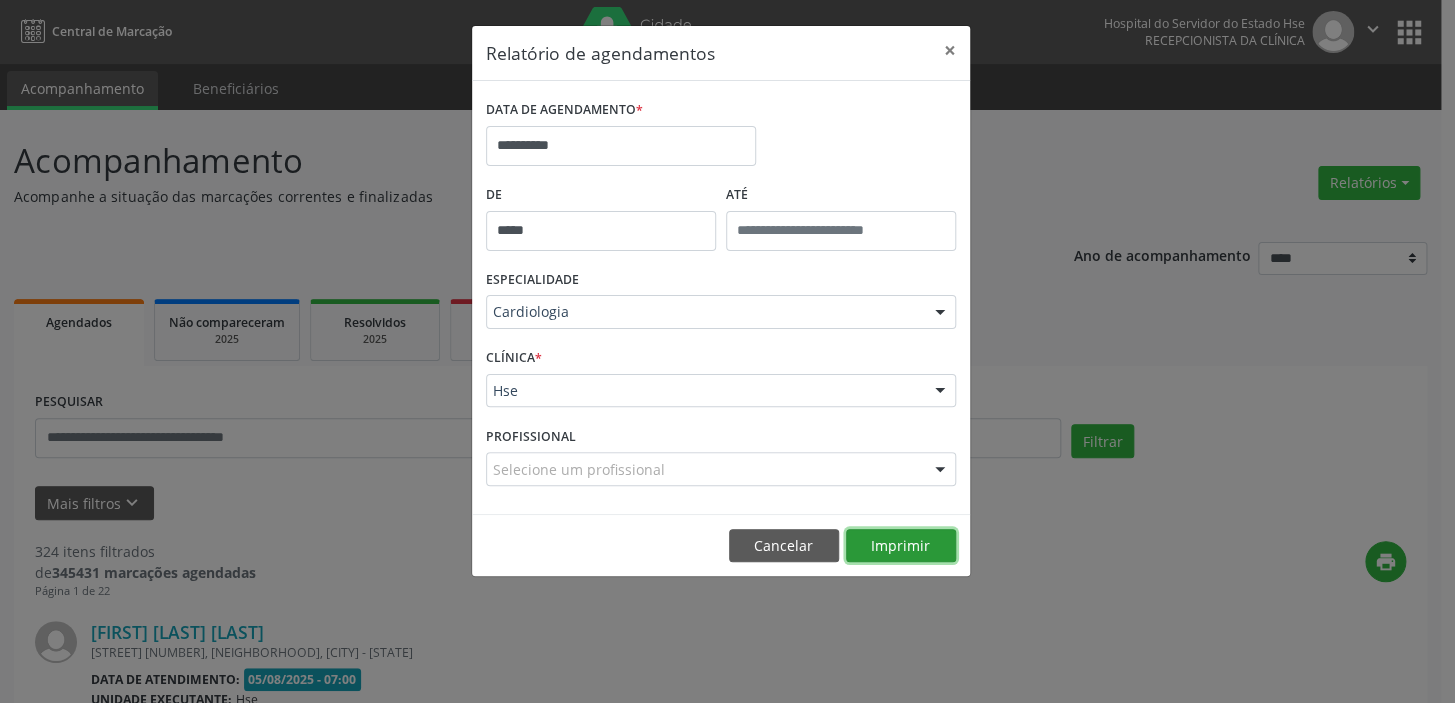 click on "Imprimir" at bounding box center [901, 546] 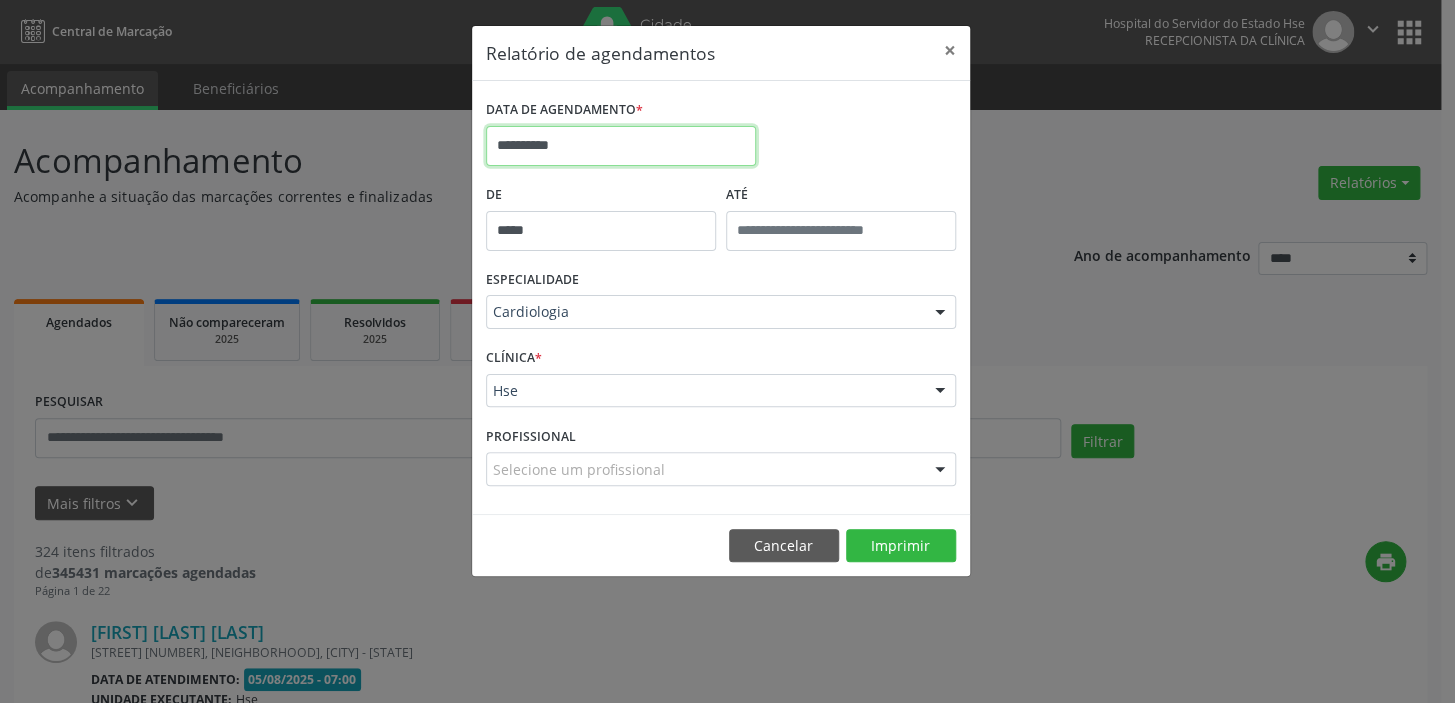 click on "**********" at bounding box center [621, 146] 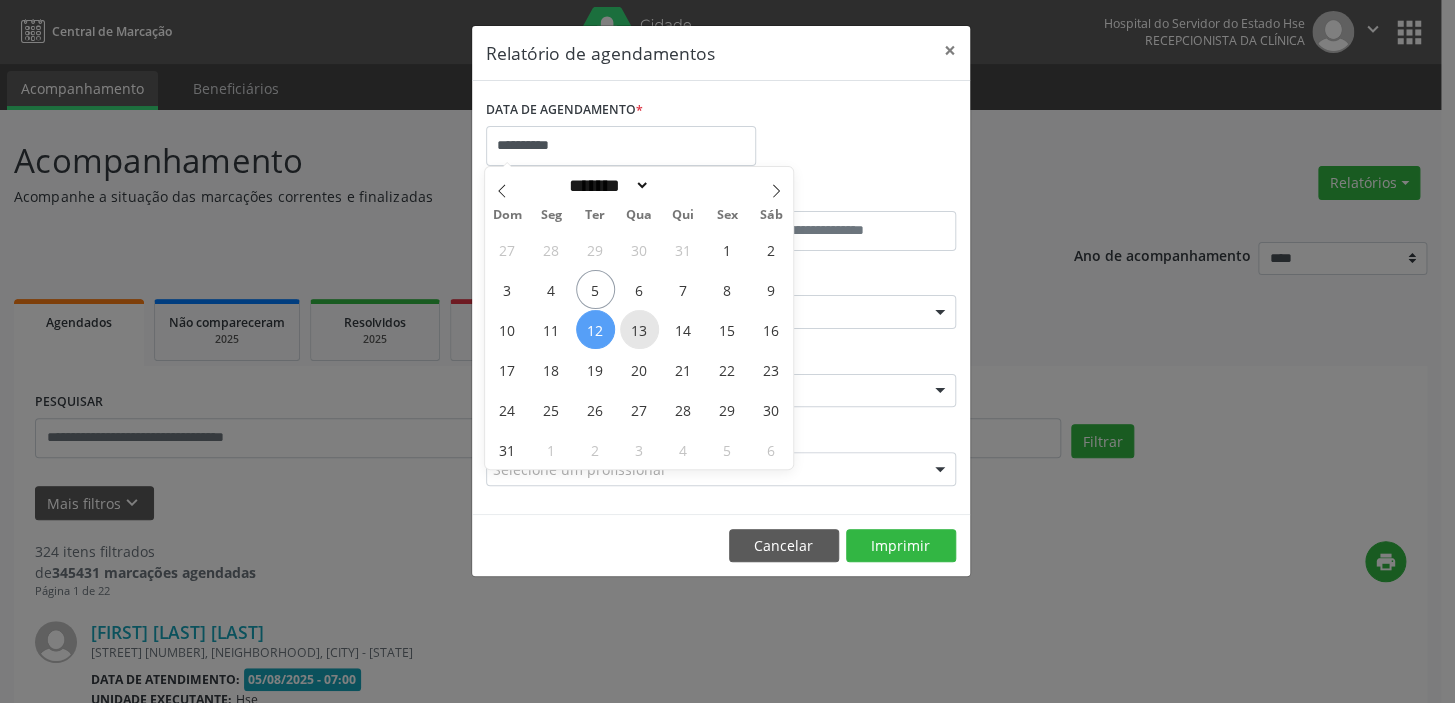 click on "13" at bounding box center (639, 329) 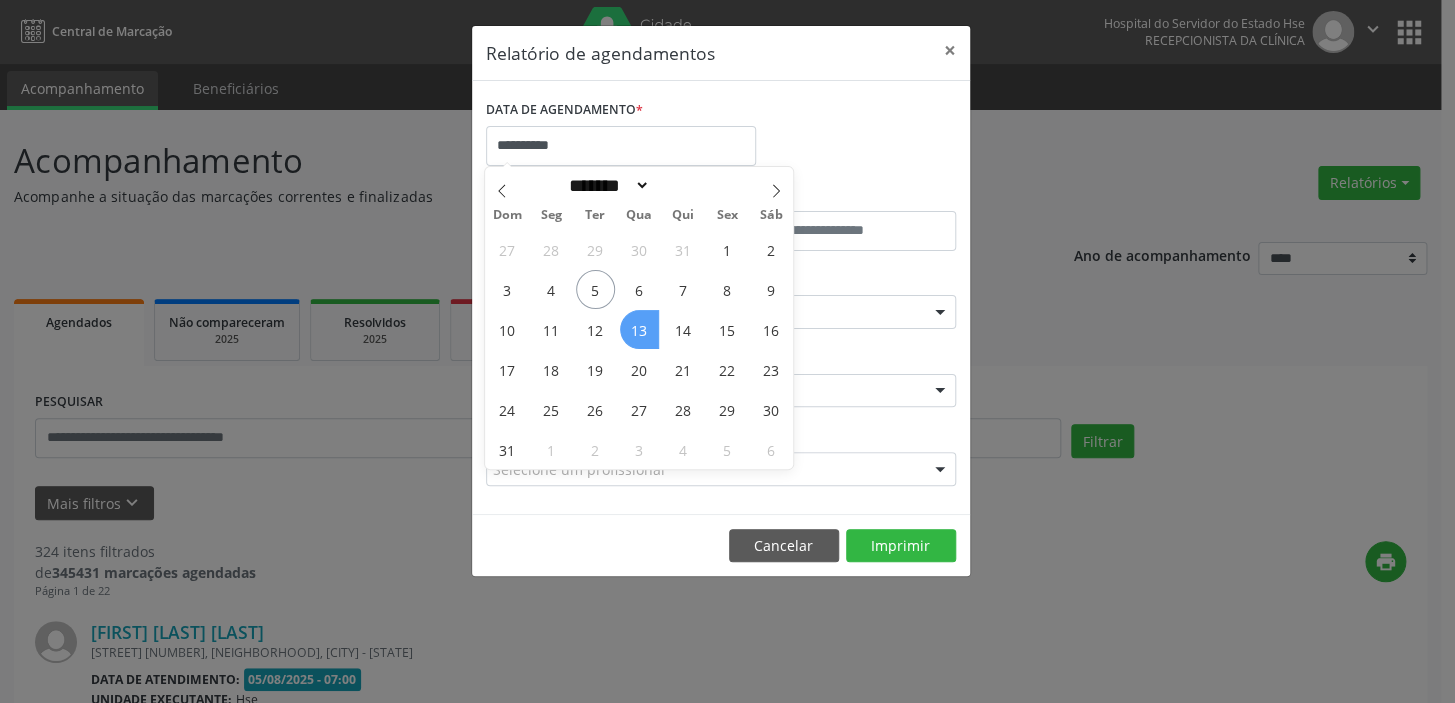 click on "13" at bounding box center [639, 329] 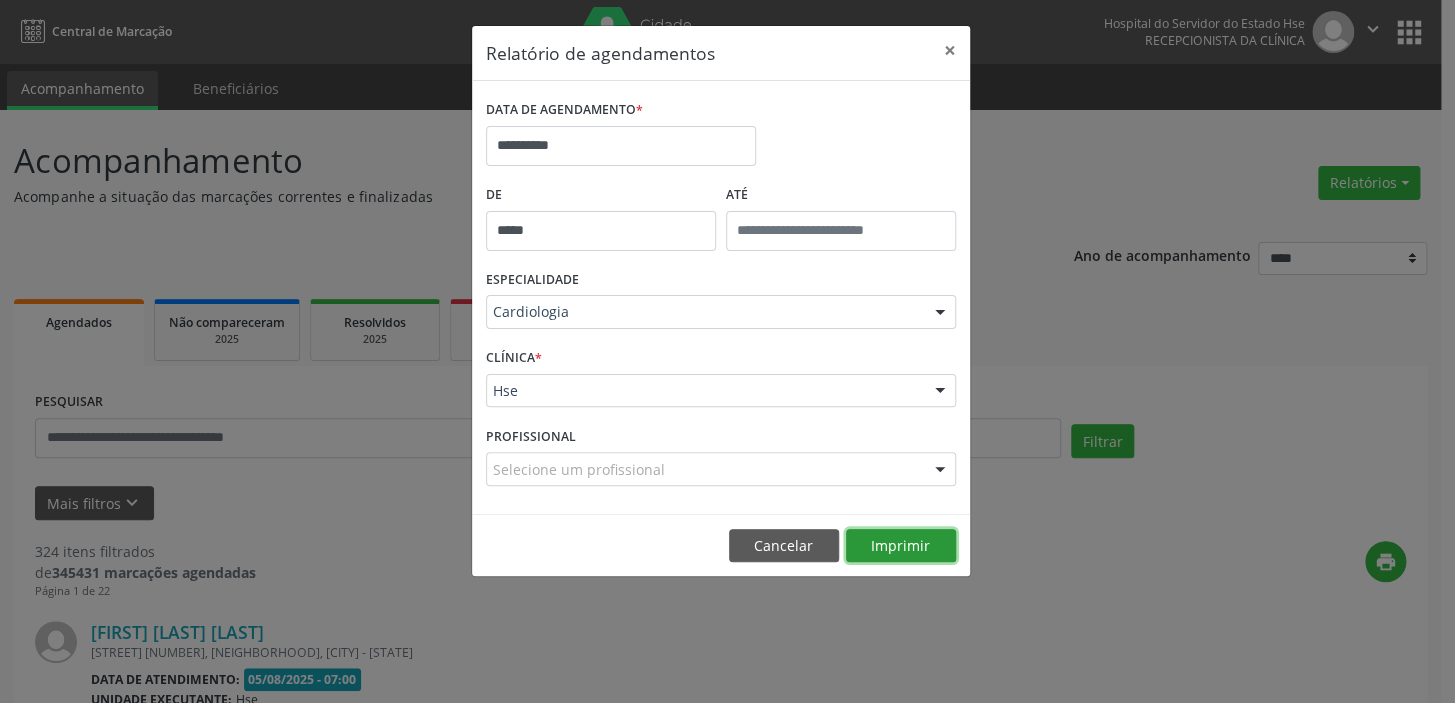 click on "Imprimir" at bounding box center [901, 546] 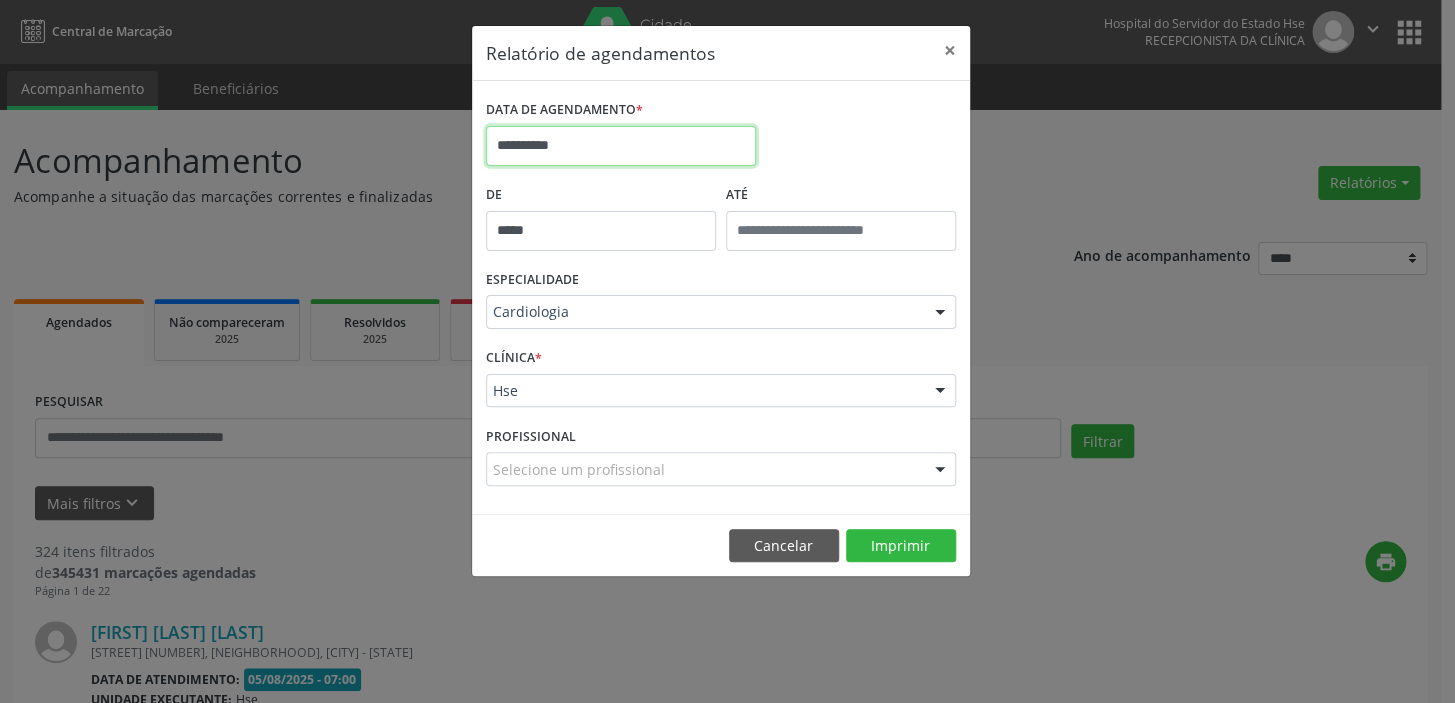 click on "**********" at bounding box center (621, 146) 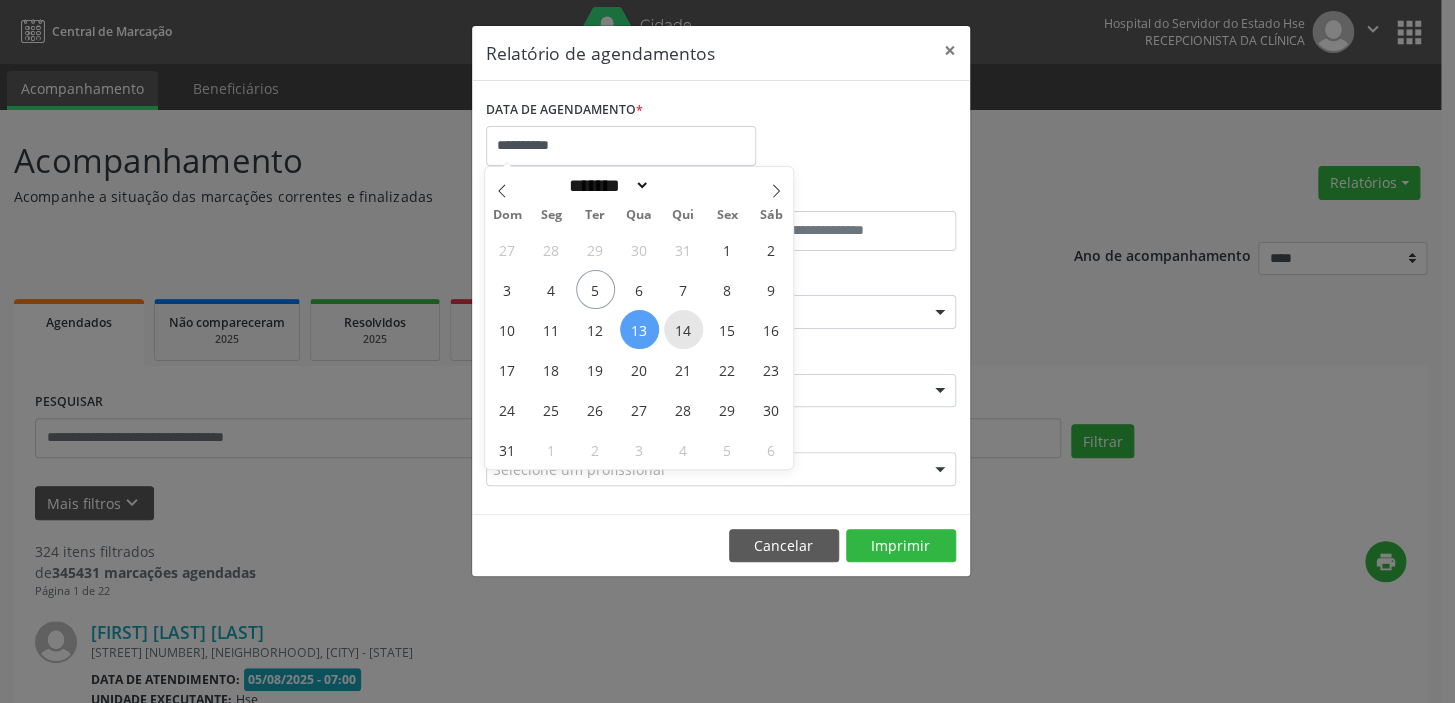 click on "14" at bounding box center [683, 329] 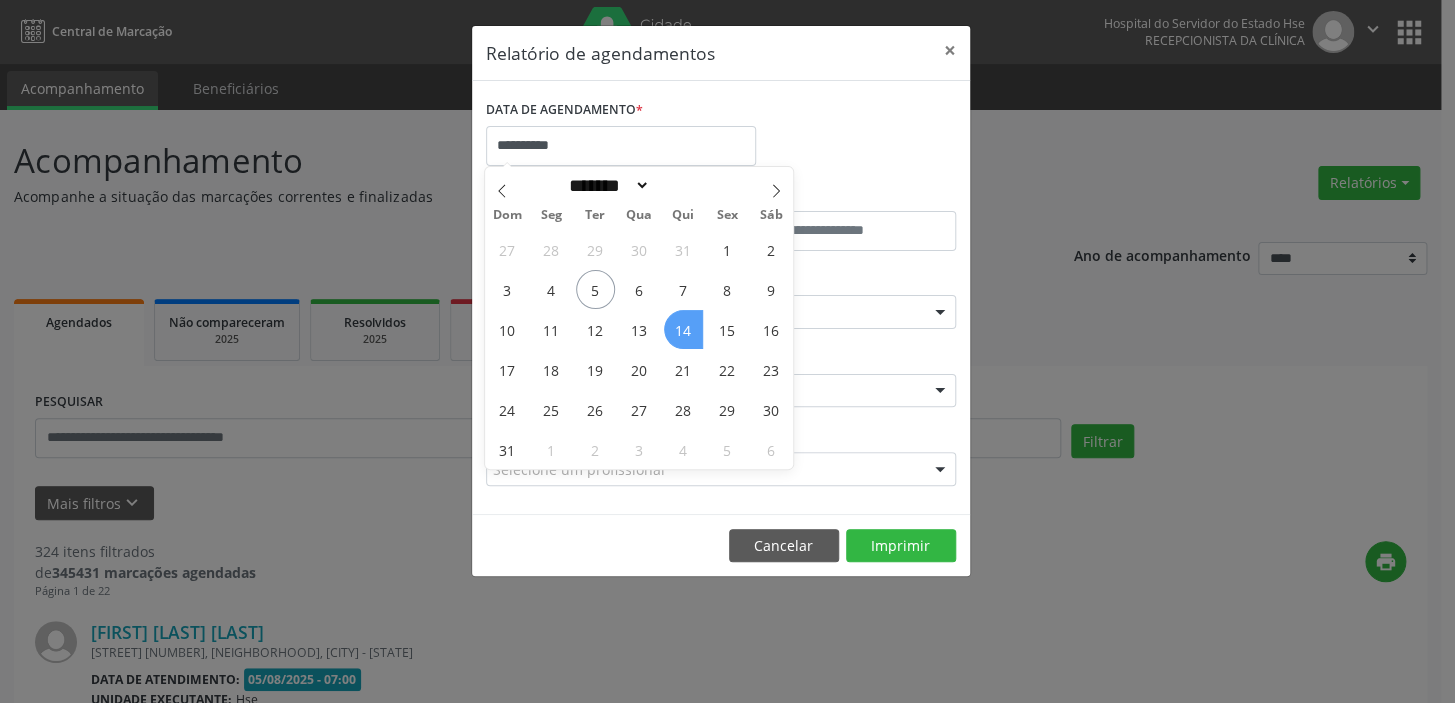 click on "14" at bounding box center [683, 329] 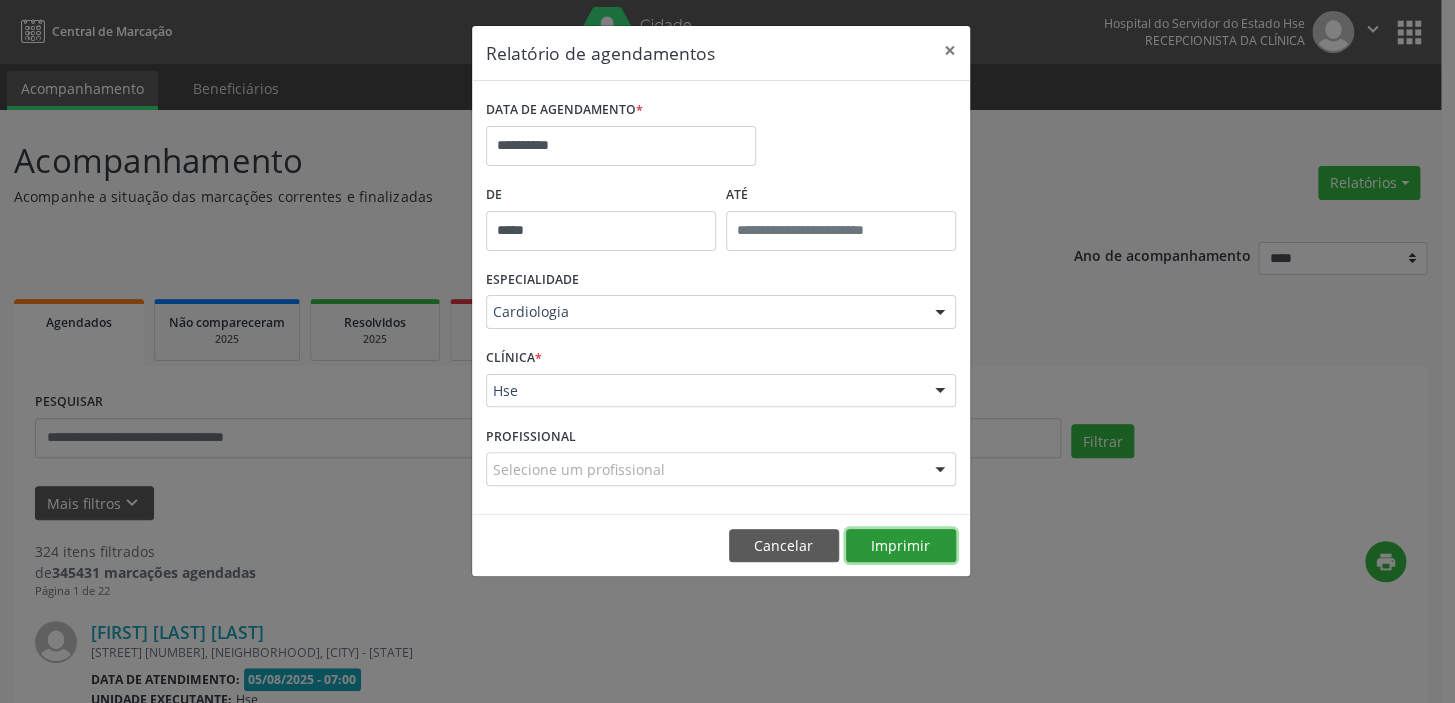 click on "Imprimir" at bounding box center (901, 546) 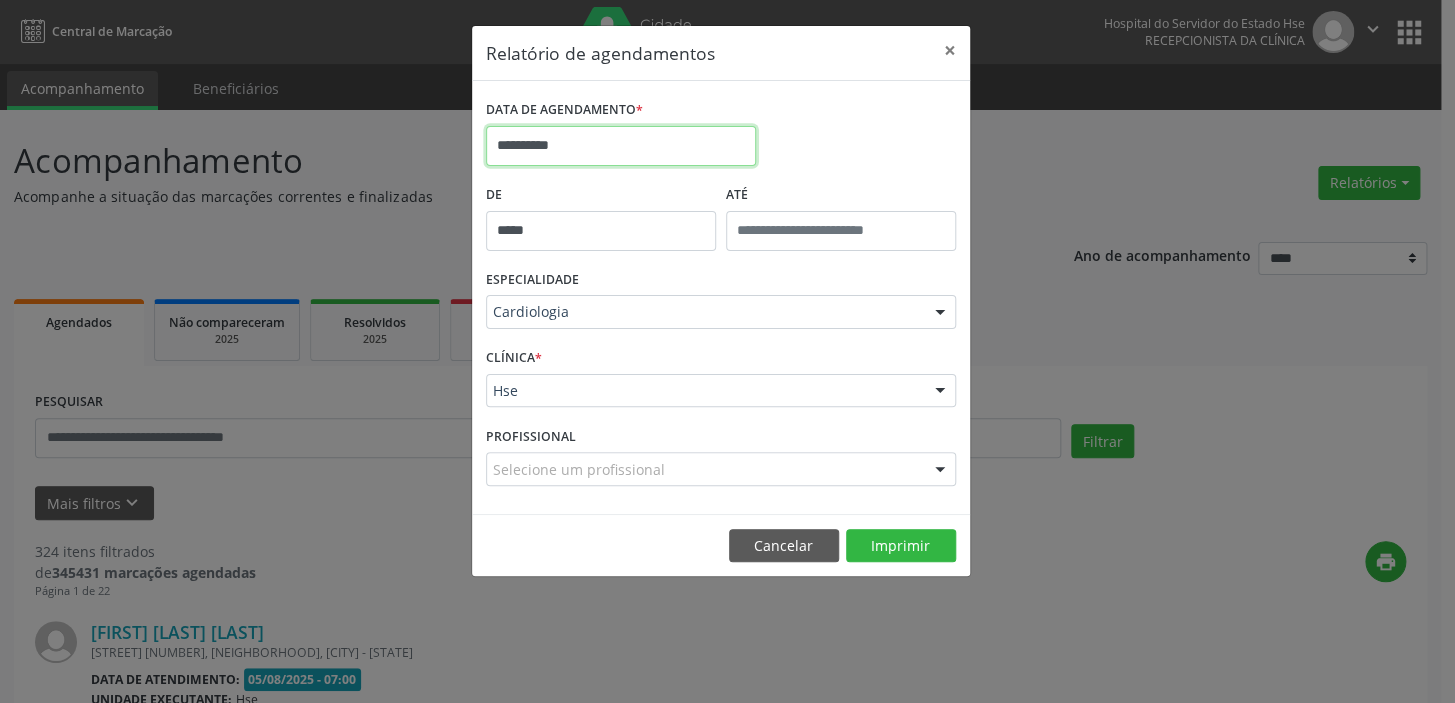 click on "**********" at bounding box center [621, 146] 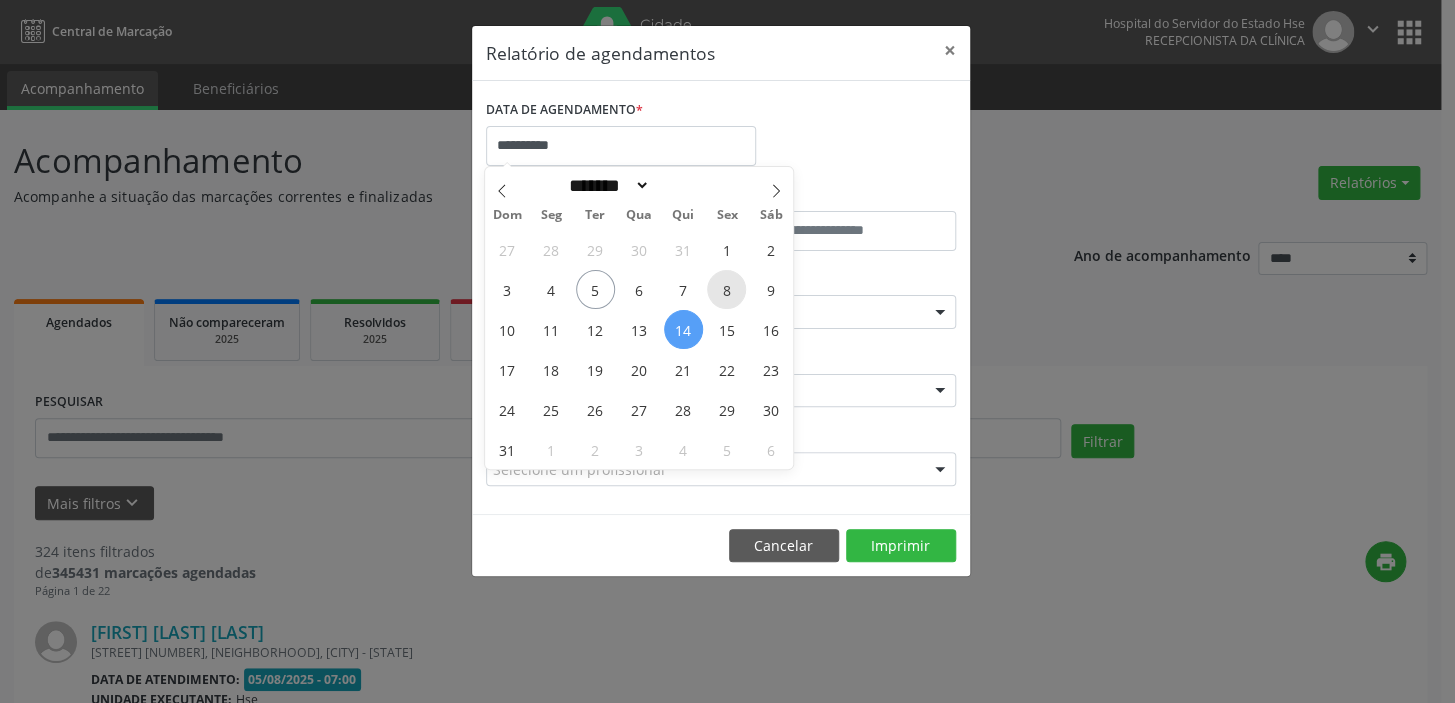 click on "8" at bounding box center [726, 289] 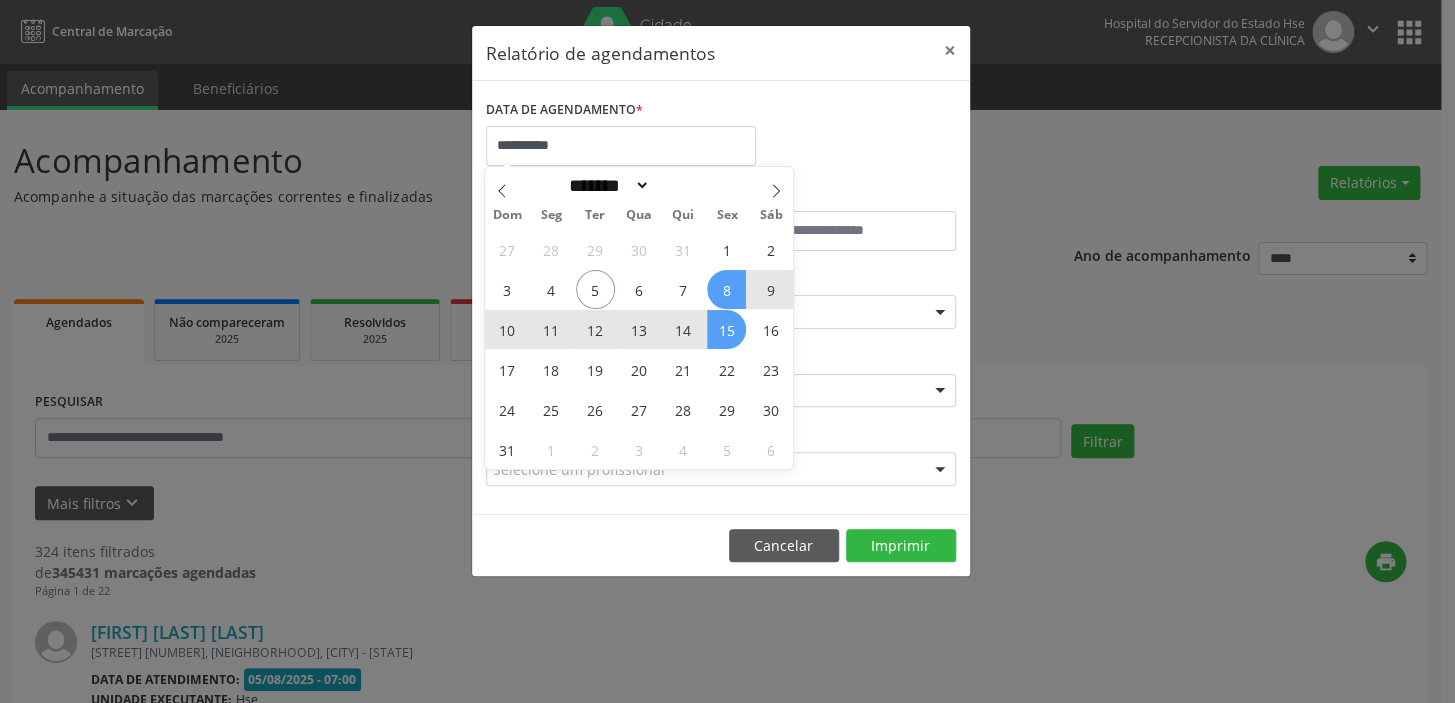 drag, startPoint x: 716, startPoint y: 338, endPoint x: 716, endPoint y: 323, distance: 15 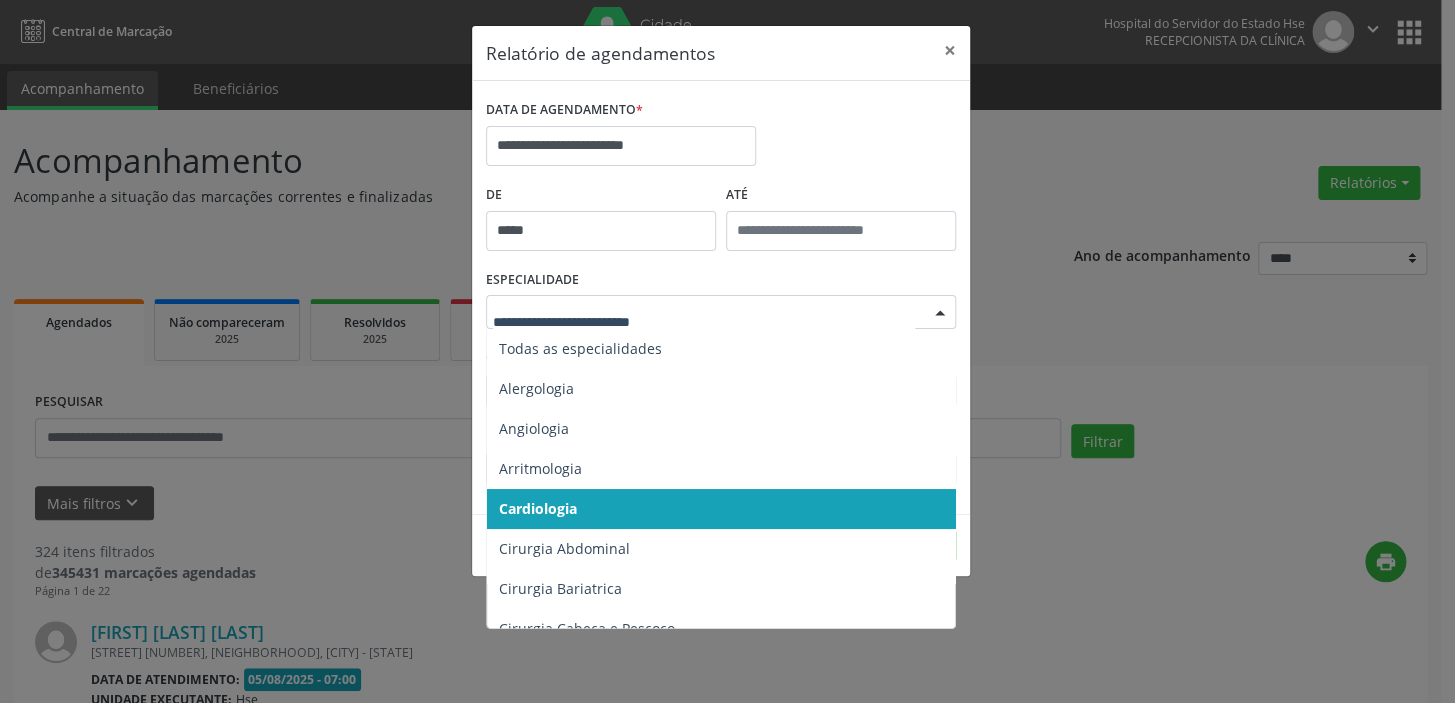 click at bounding box center (721, 312) 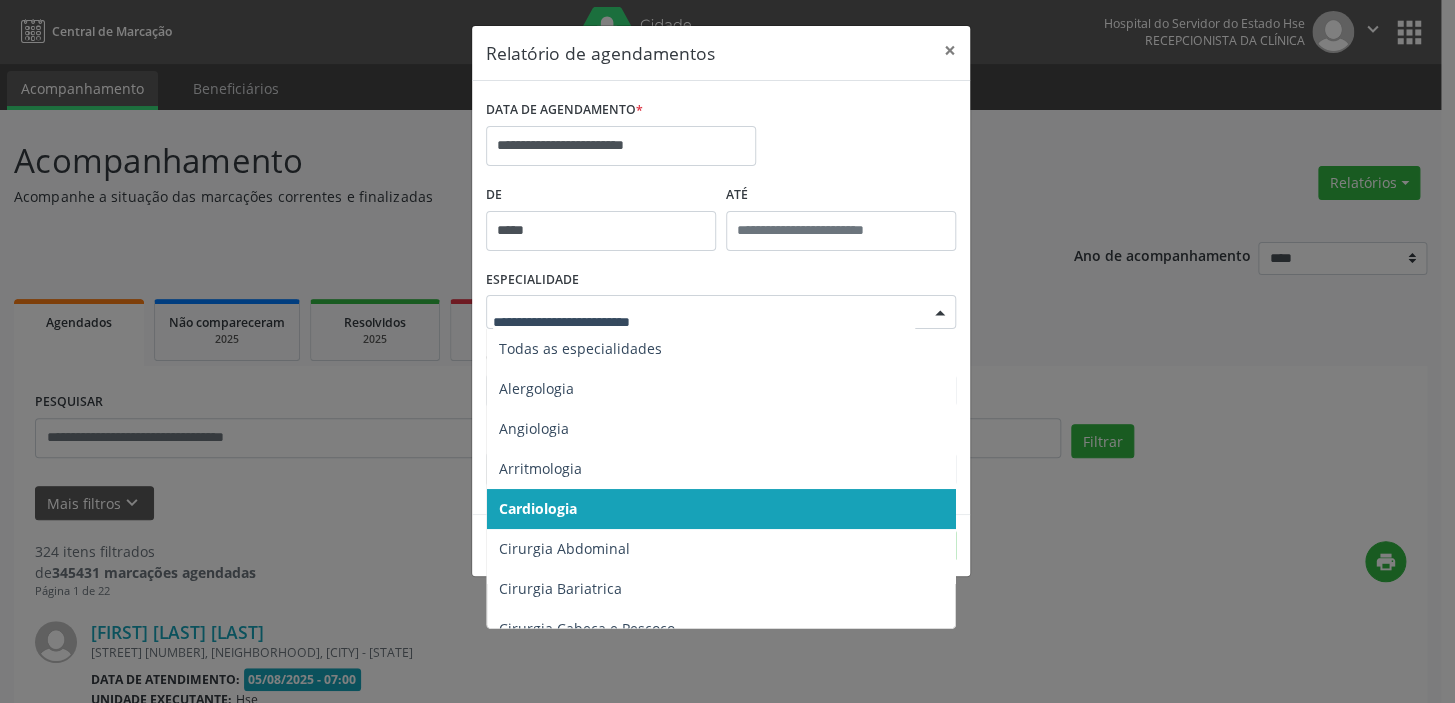 click on "**********" at bounding box center [727, 351] 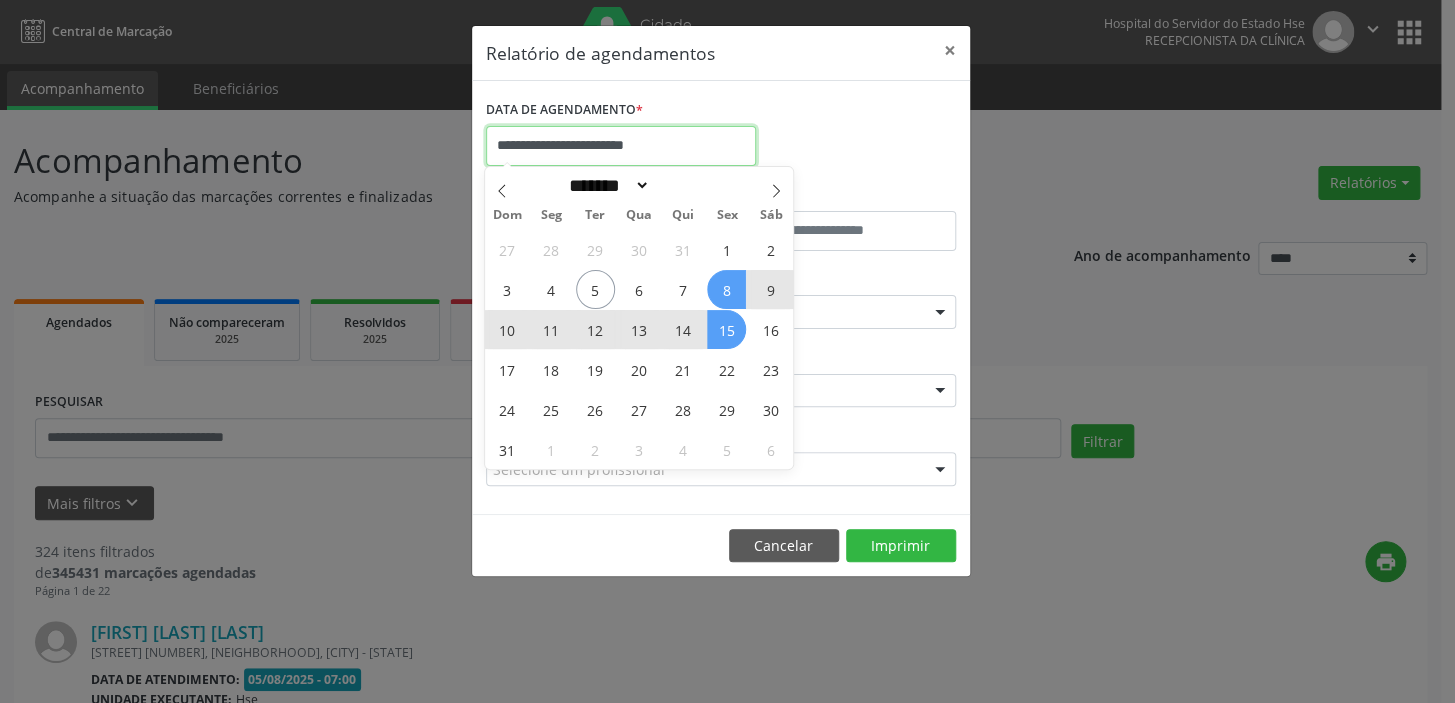 click on "**********" at bounding box center (621, 146) 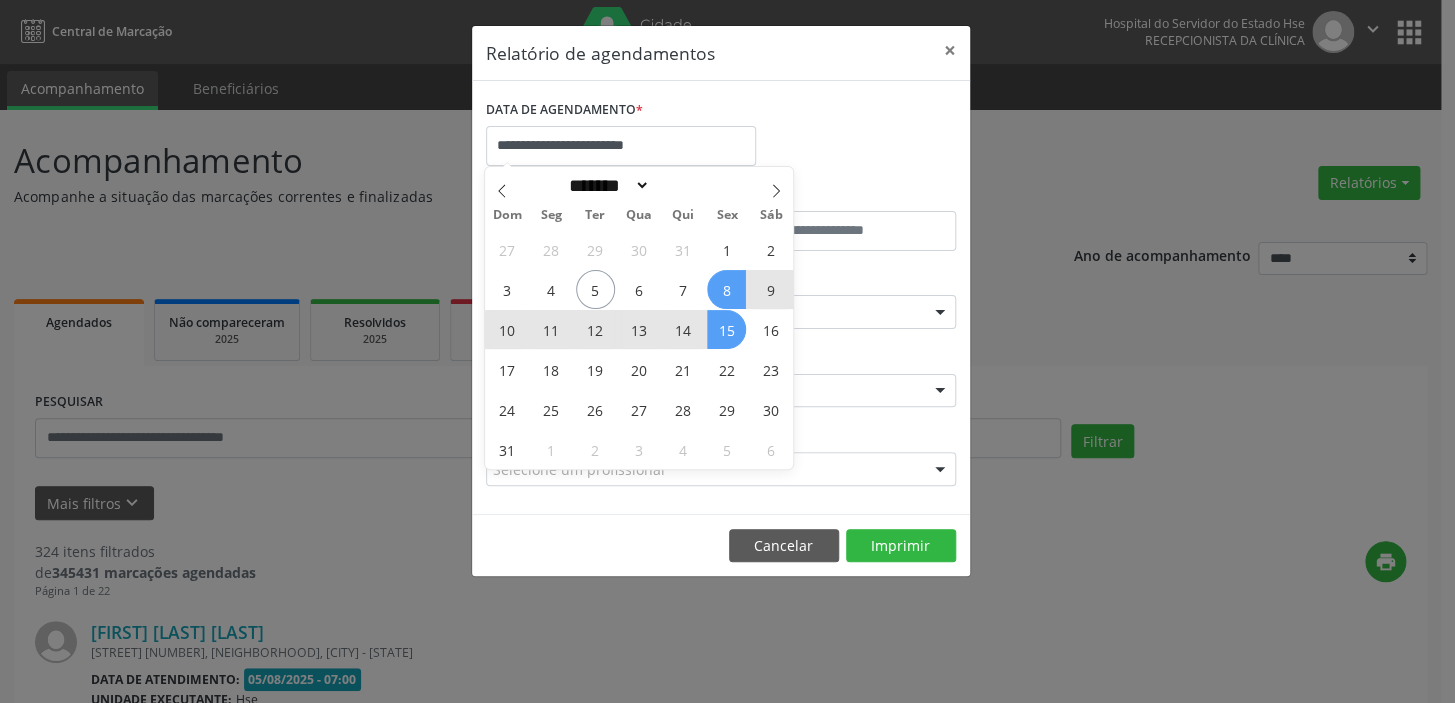 click on "8" at bounding box center [726, 289] 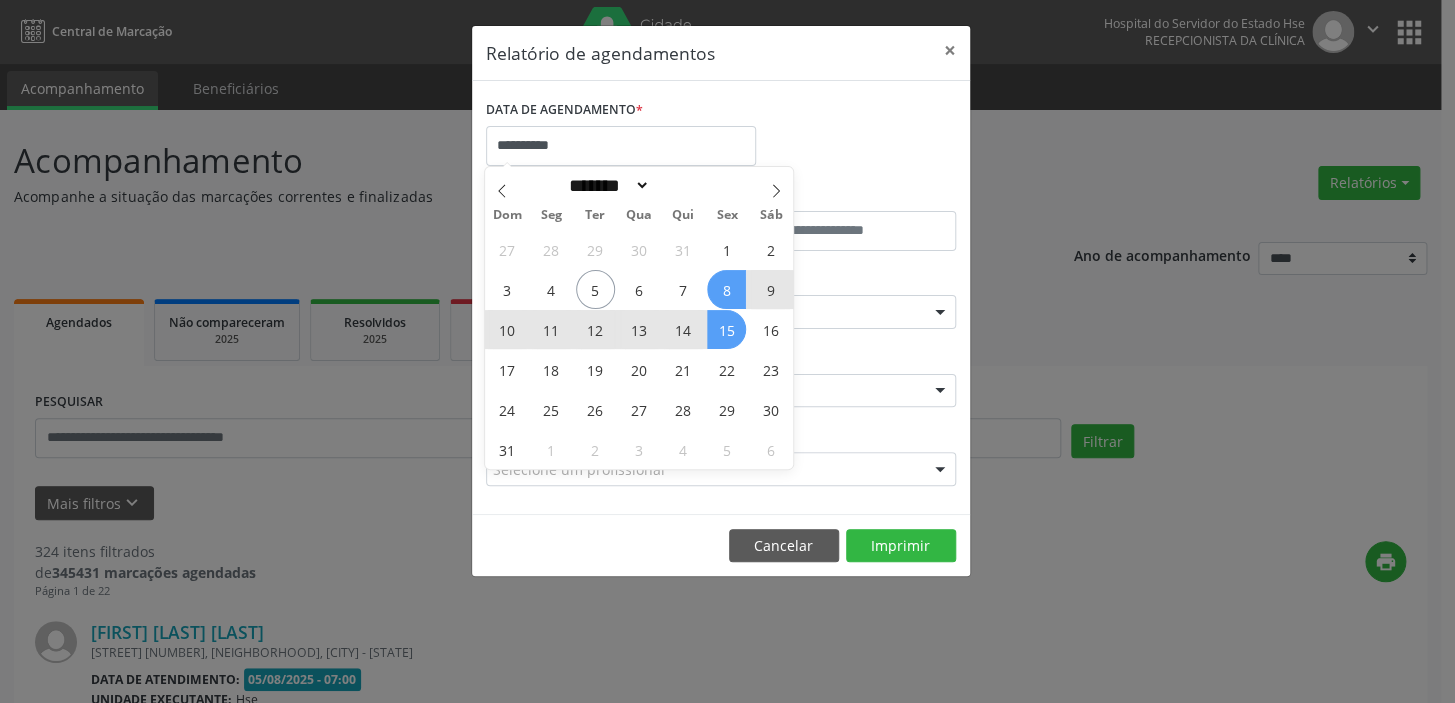 click on "15" at bounding box center [726, 329] 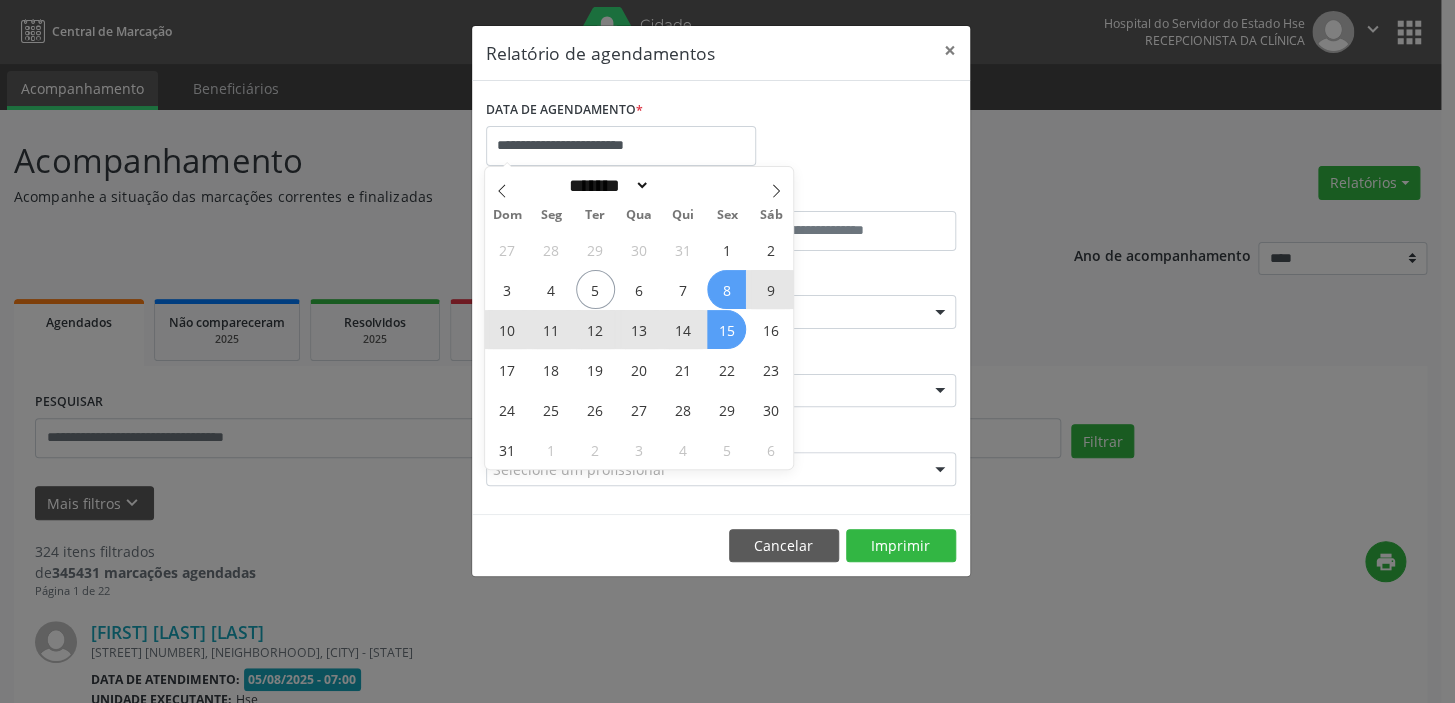 select on "*" 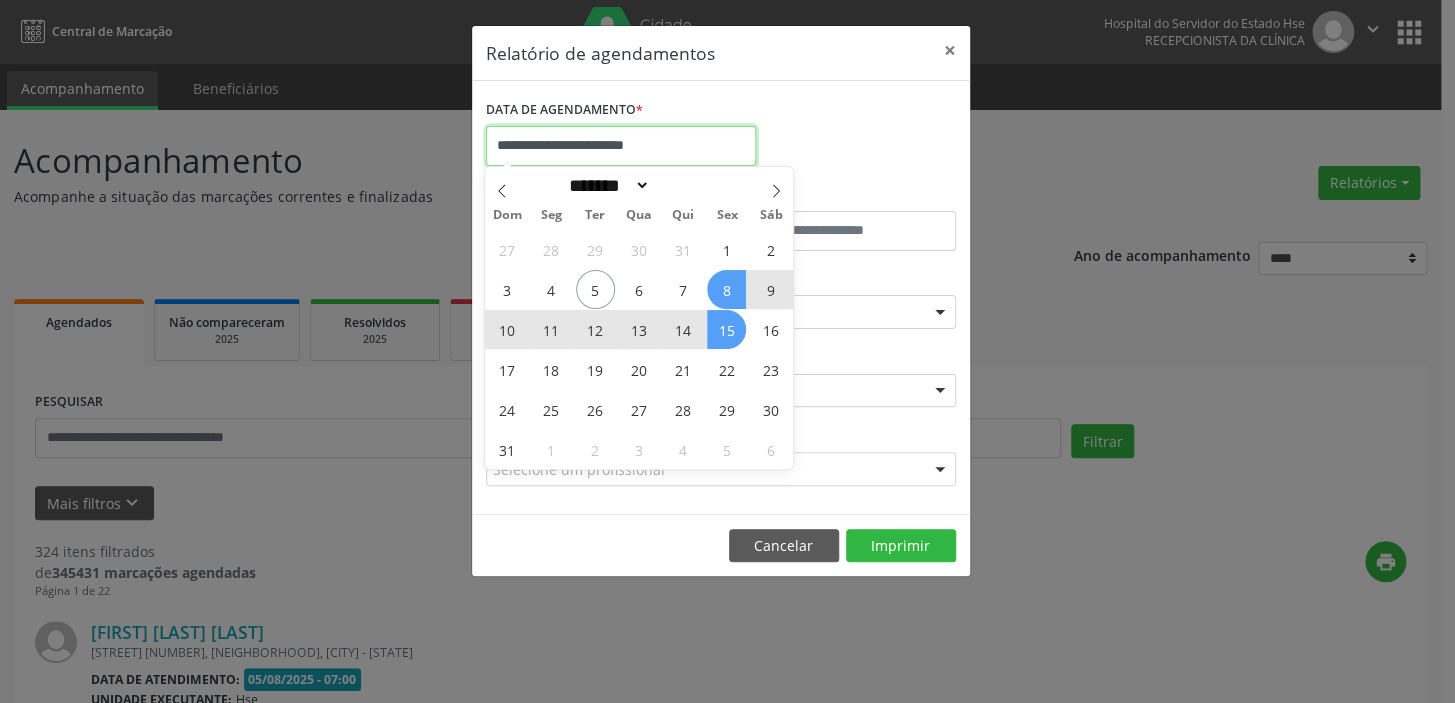 click on "**********" at bounding box center [621, 146] 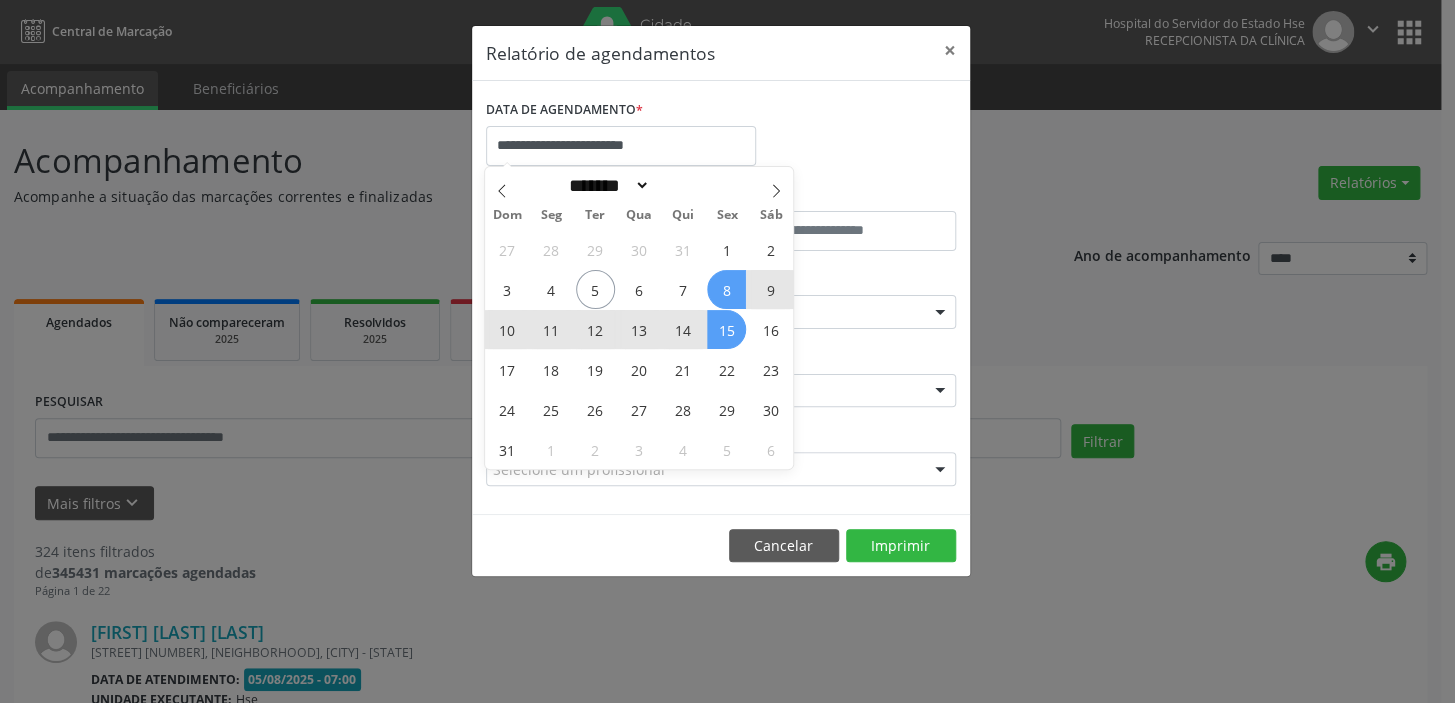 click on "15" at bounding box center (726, 329) 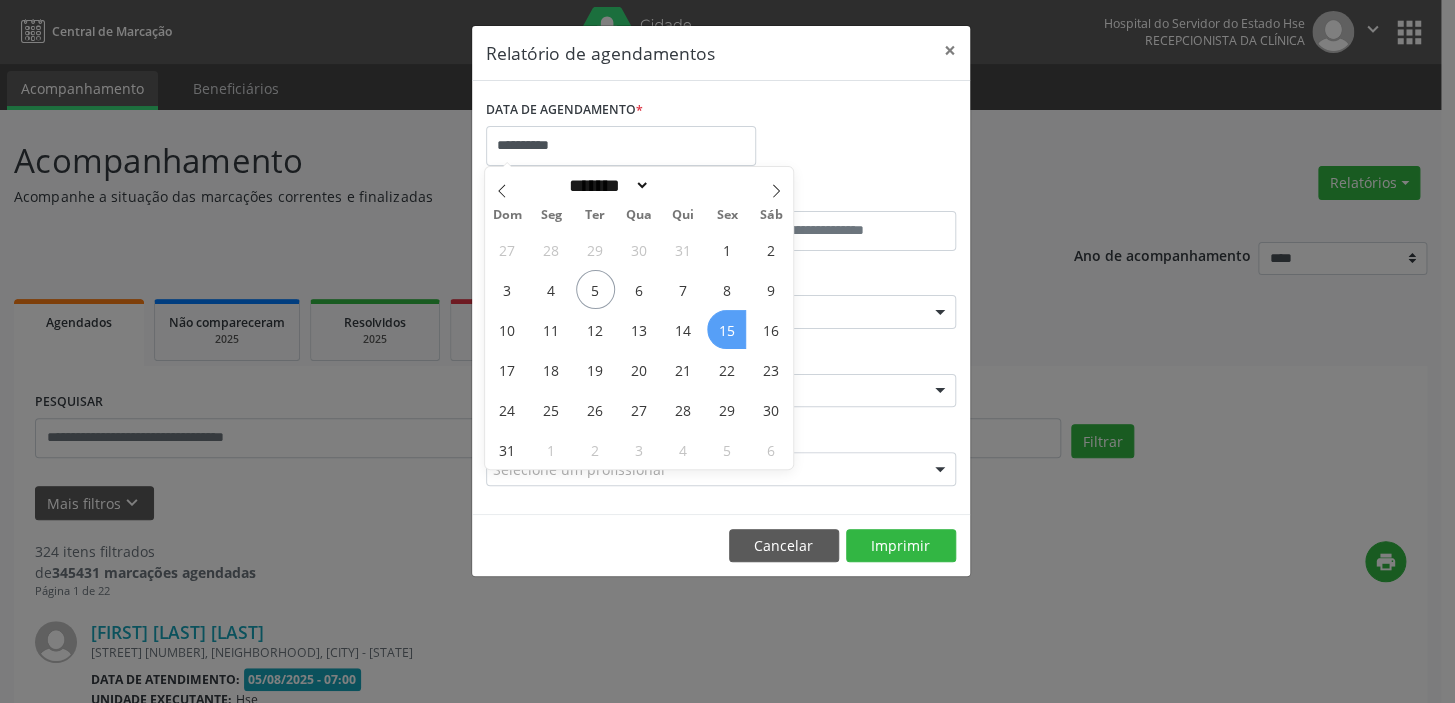 click on "15" at bounding box center (726, 329) 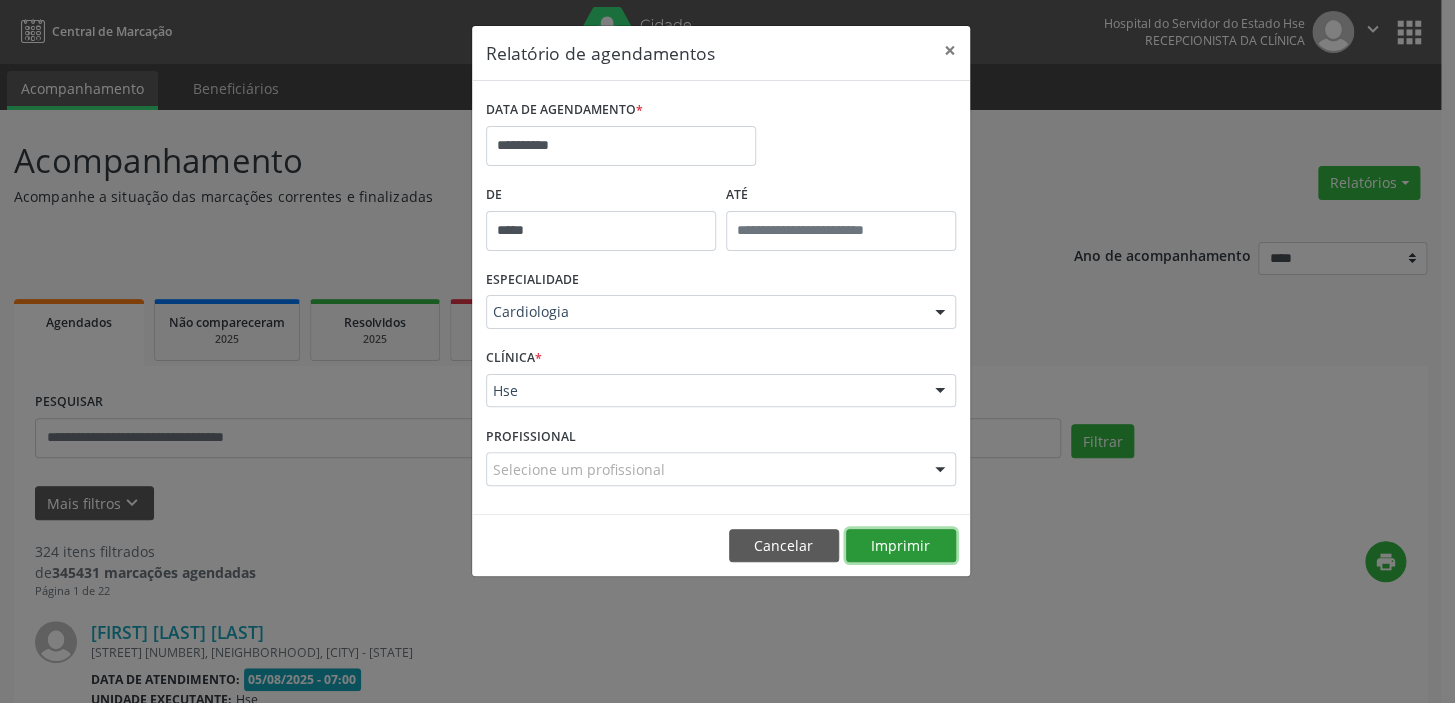 click on "Imprimir" at bounding box center (901, 546) 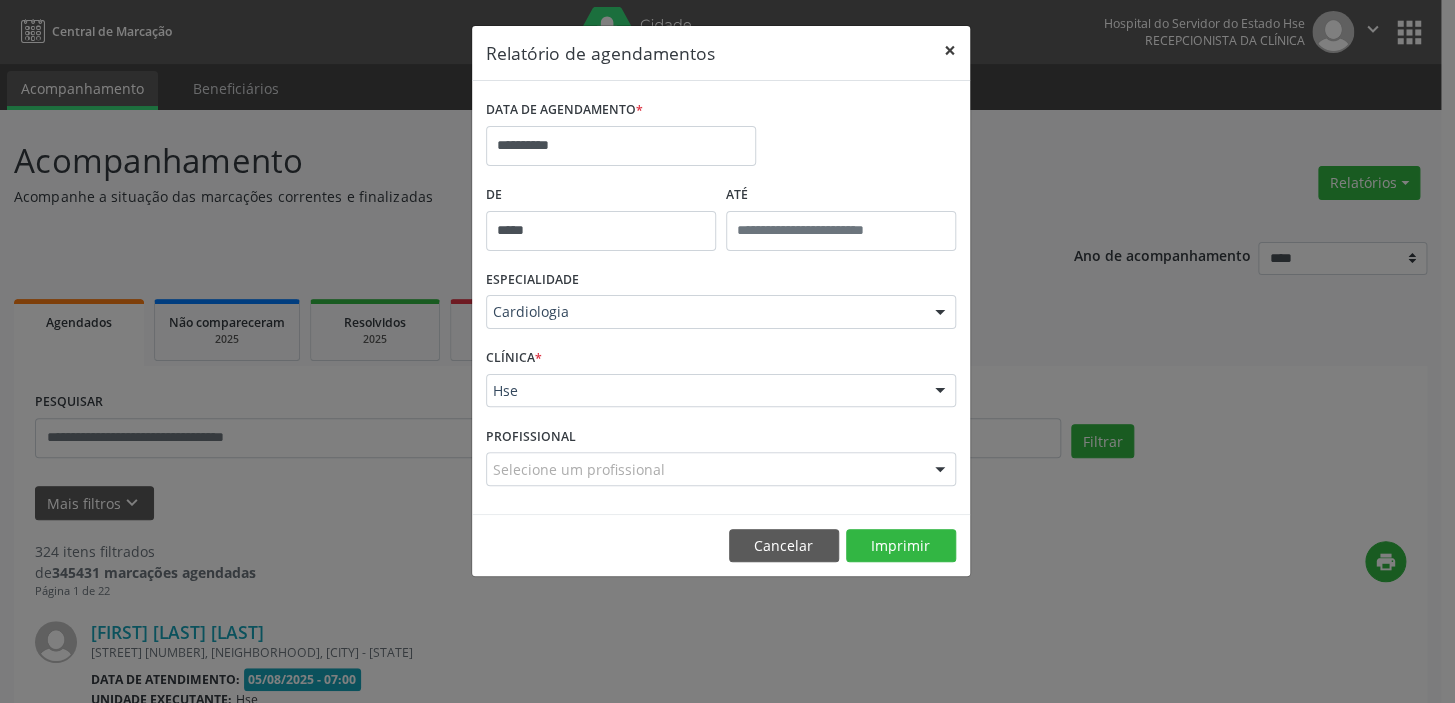 click on "×" at bounding box center [950, 50] 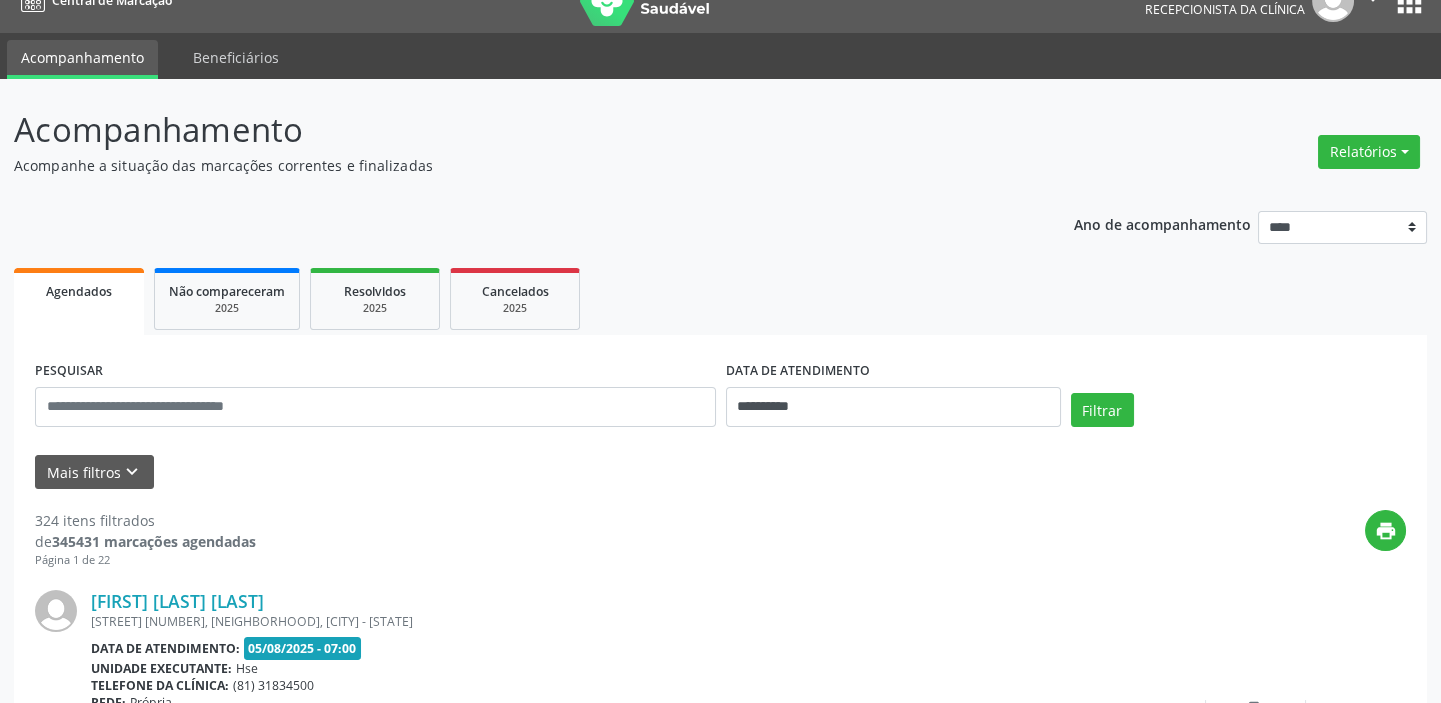 scroll, scrollTop: 0, scrollLeft: 0, axis: both 